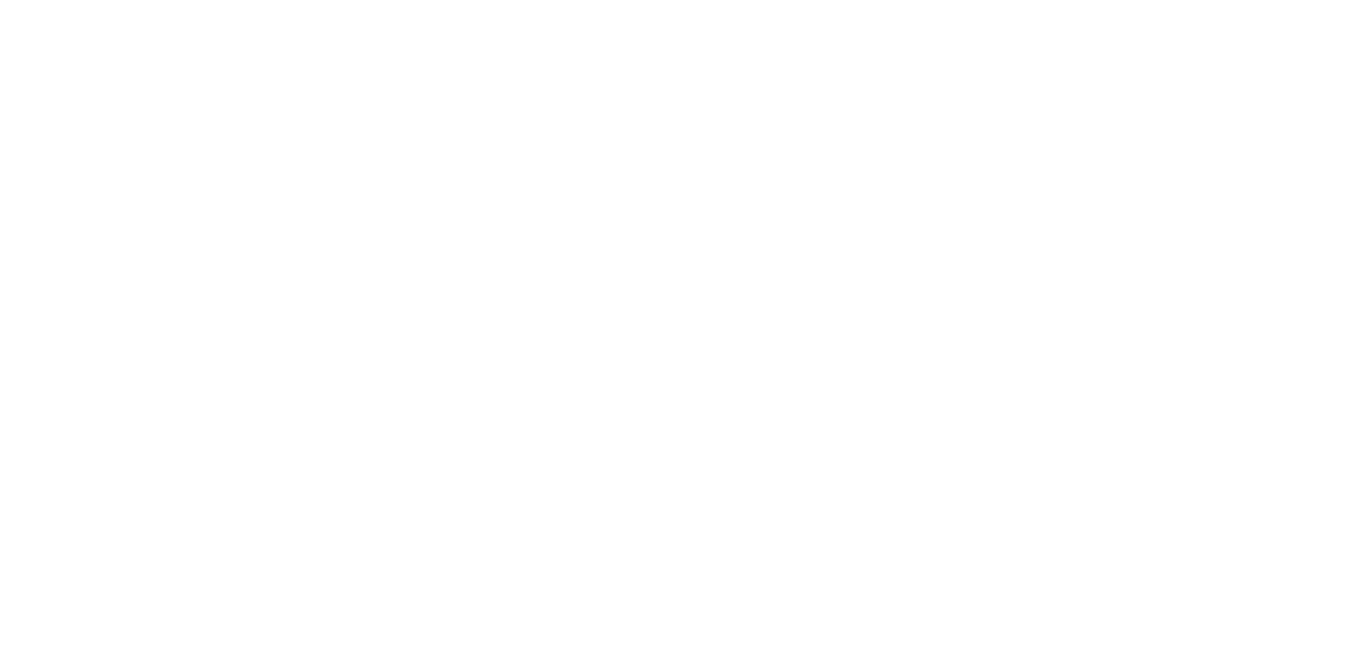 scroll, scrollTop: 0, scrollLeft: 0, axis: both 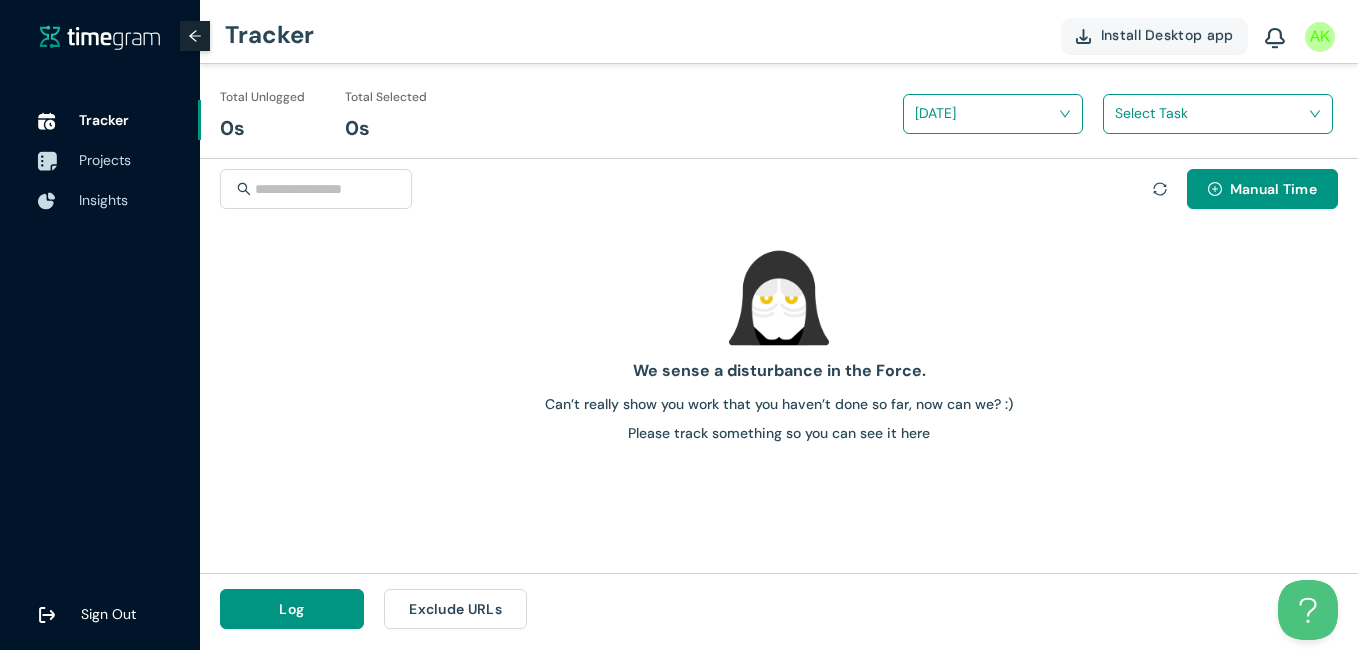 click on "Projects" at bounding box center [105, 160] 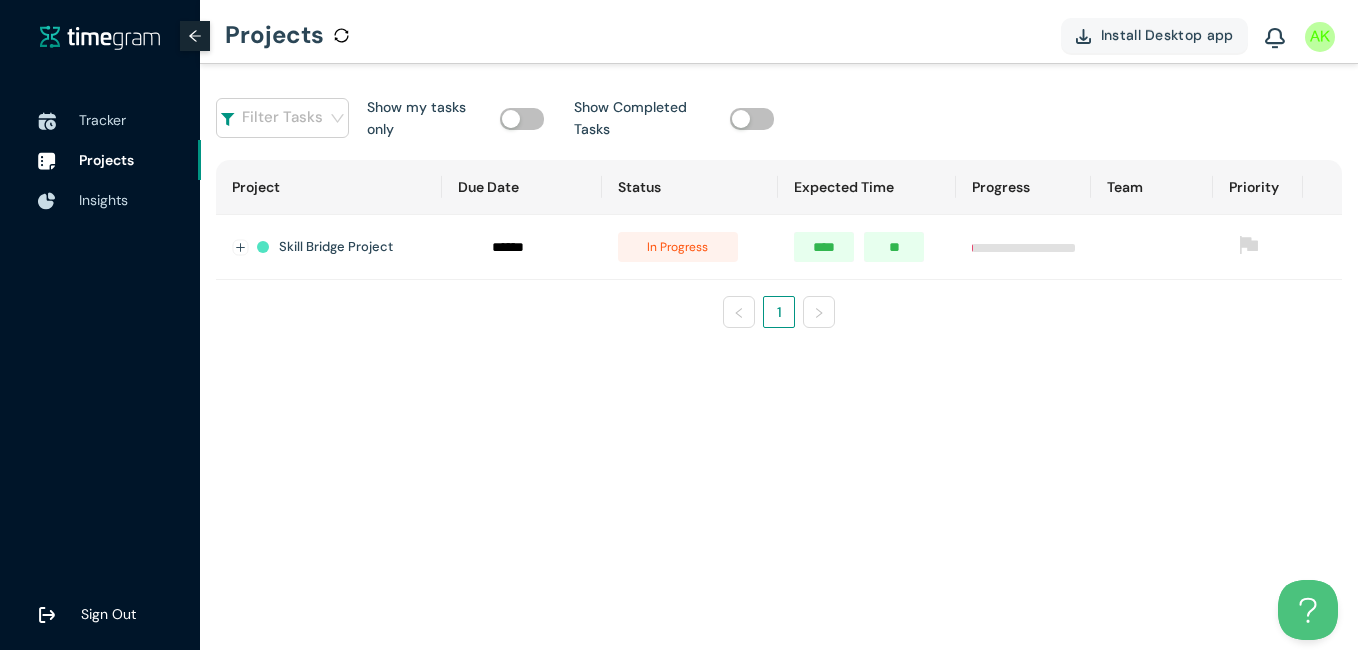 click on "Skill Bridge Project" at bounding box center [336, 247] 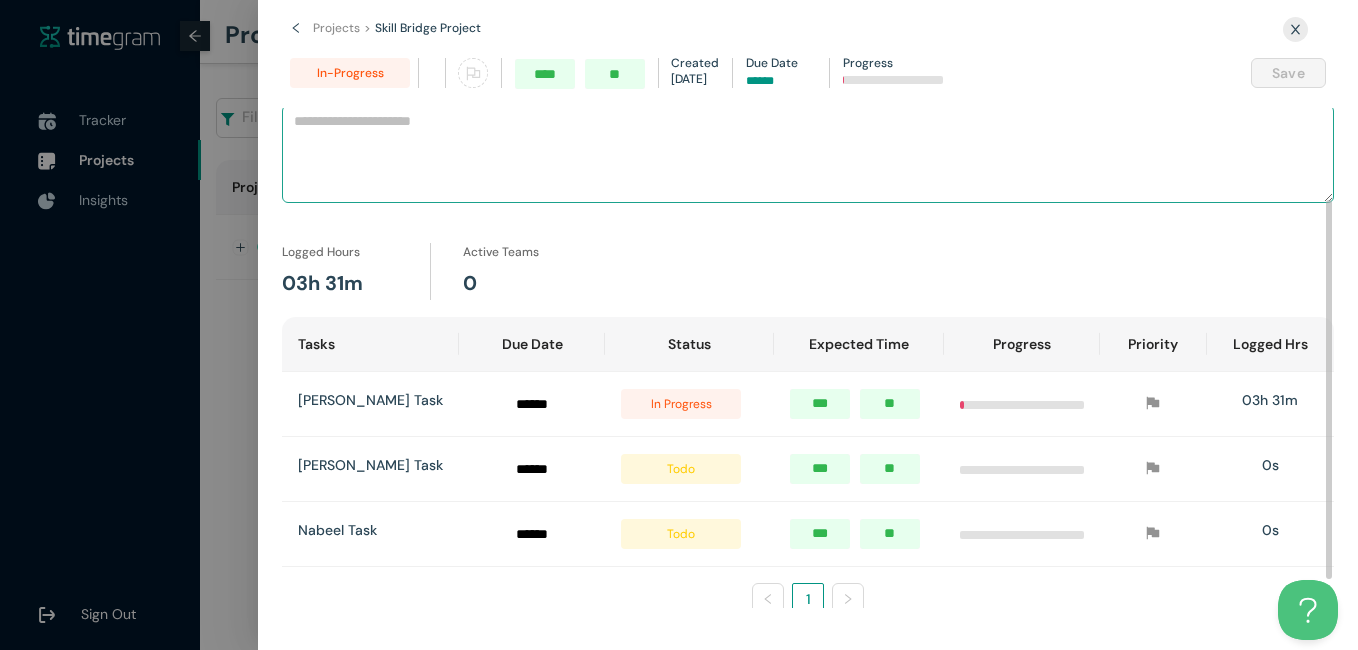 scroll, scrollTop: 119, scrollLeft: 0, axis: vertical 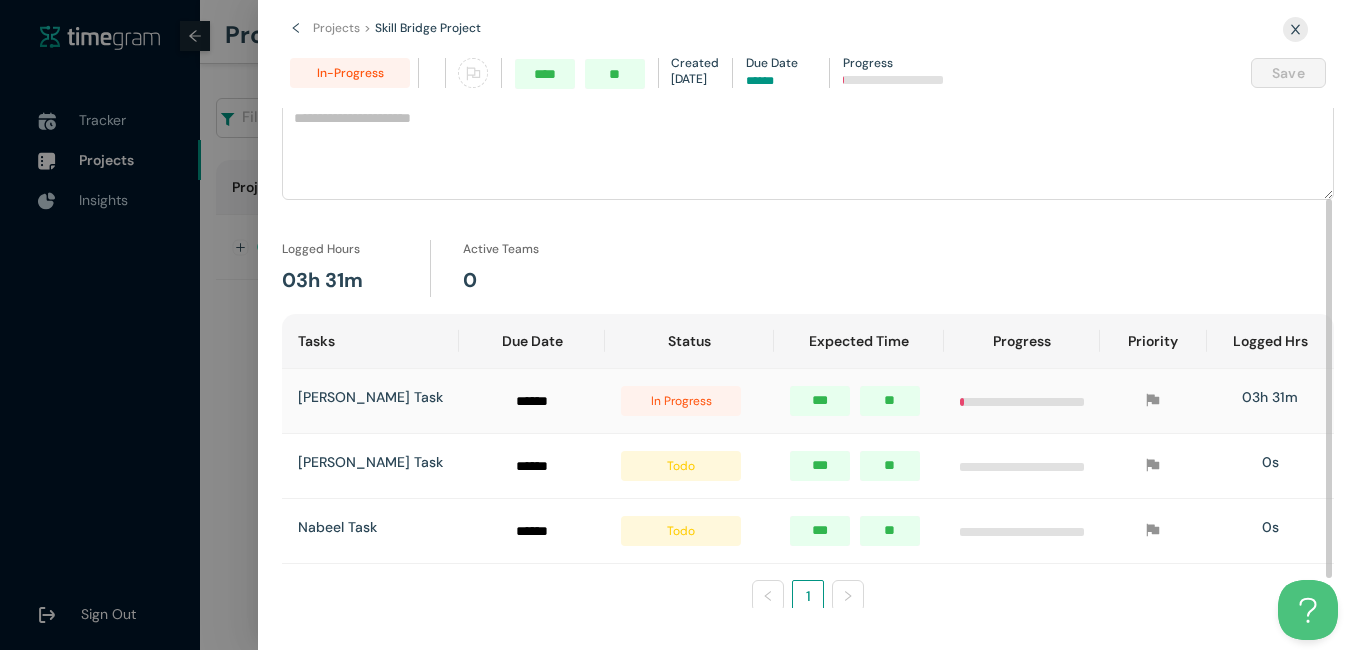 click on "[PERSON_NAME] Task" at bounding box center [370, 397] 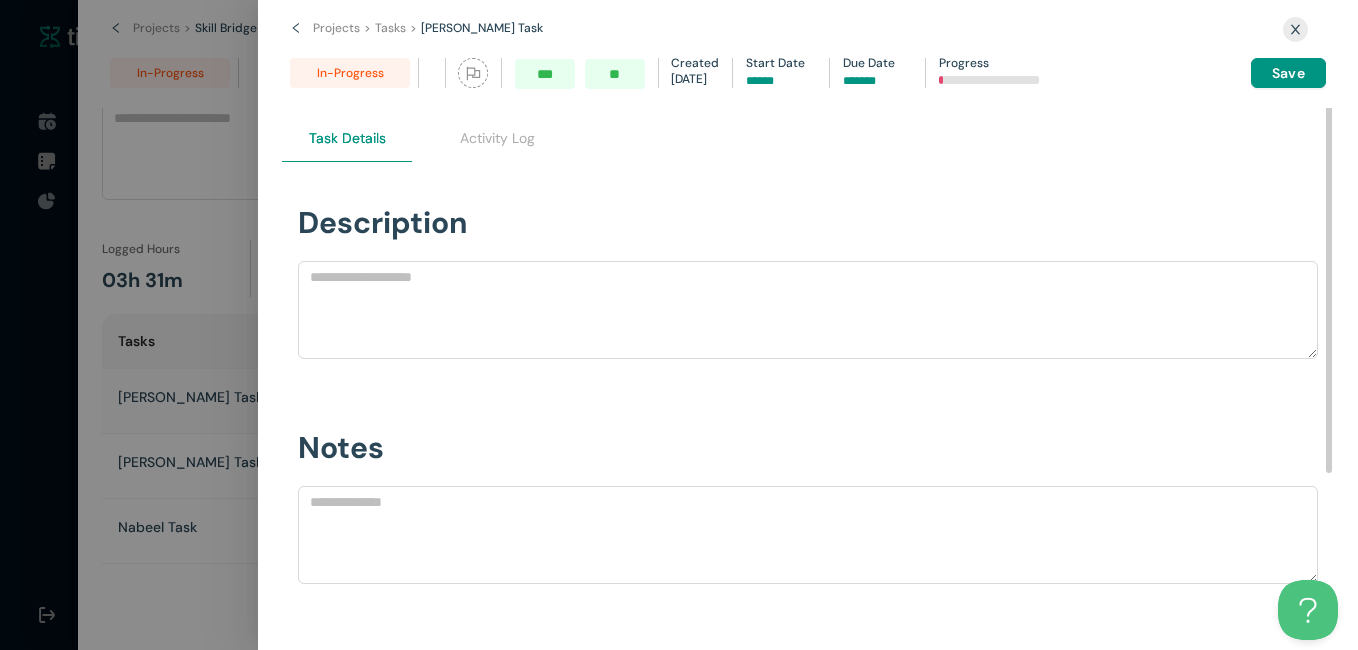 scroll, scrollTop: 0, scrollLeft: 0, axis: both 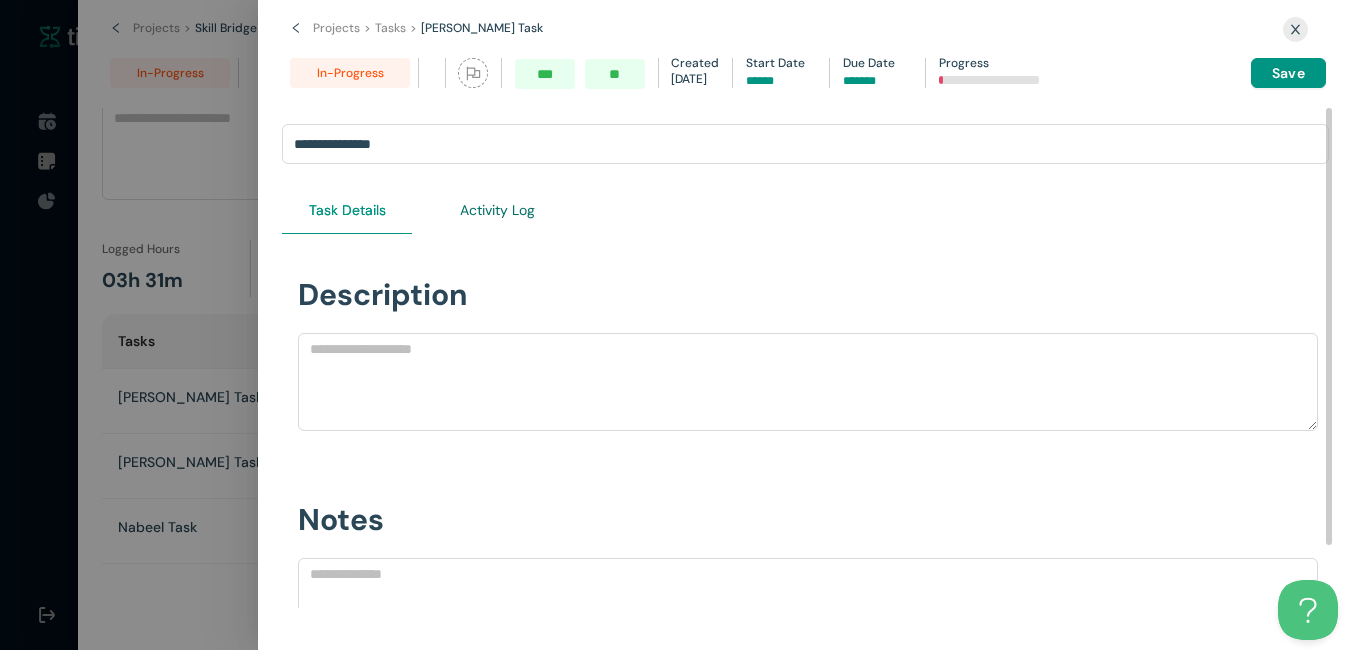 click on "Activity Log" at bounding box center (497, 210) 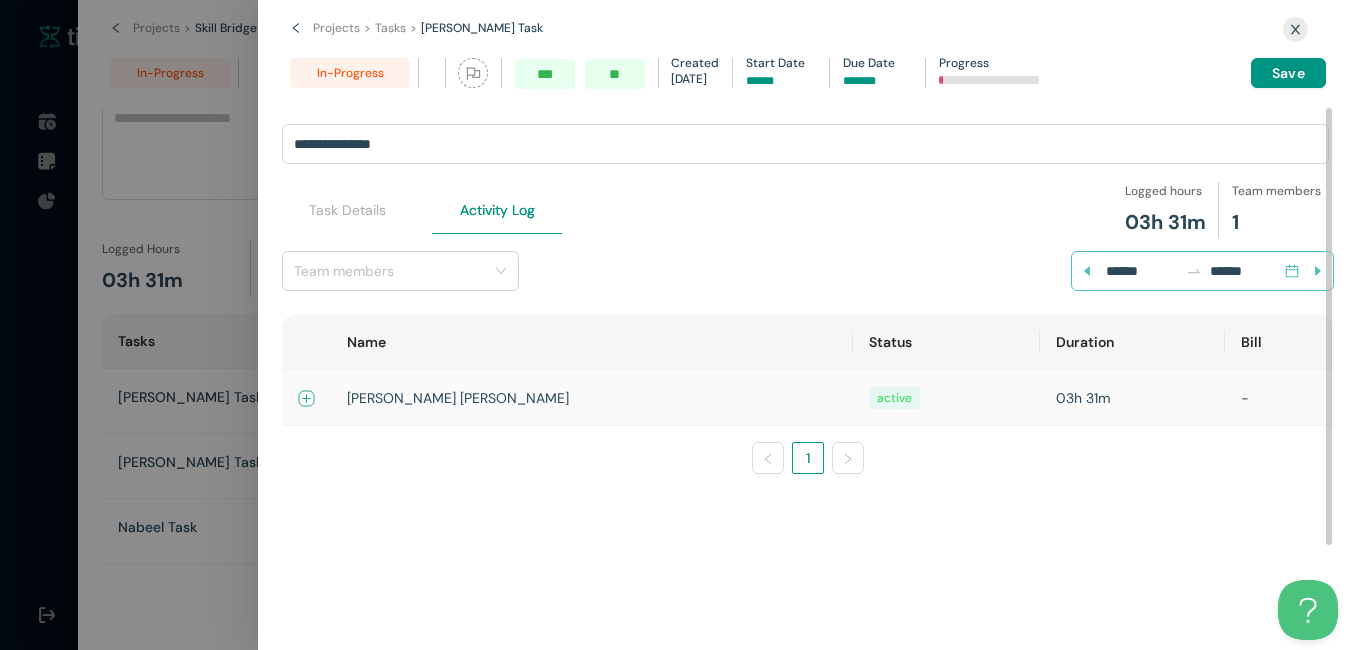 click at bounding box center (307, 399) 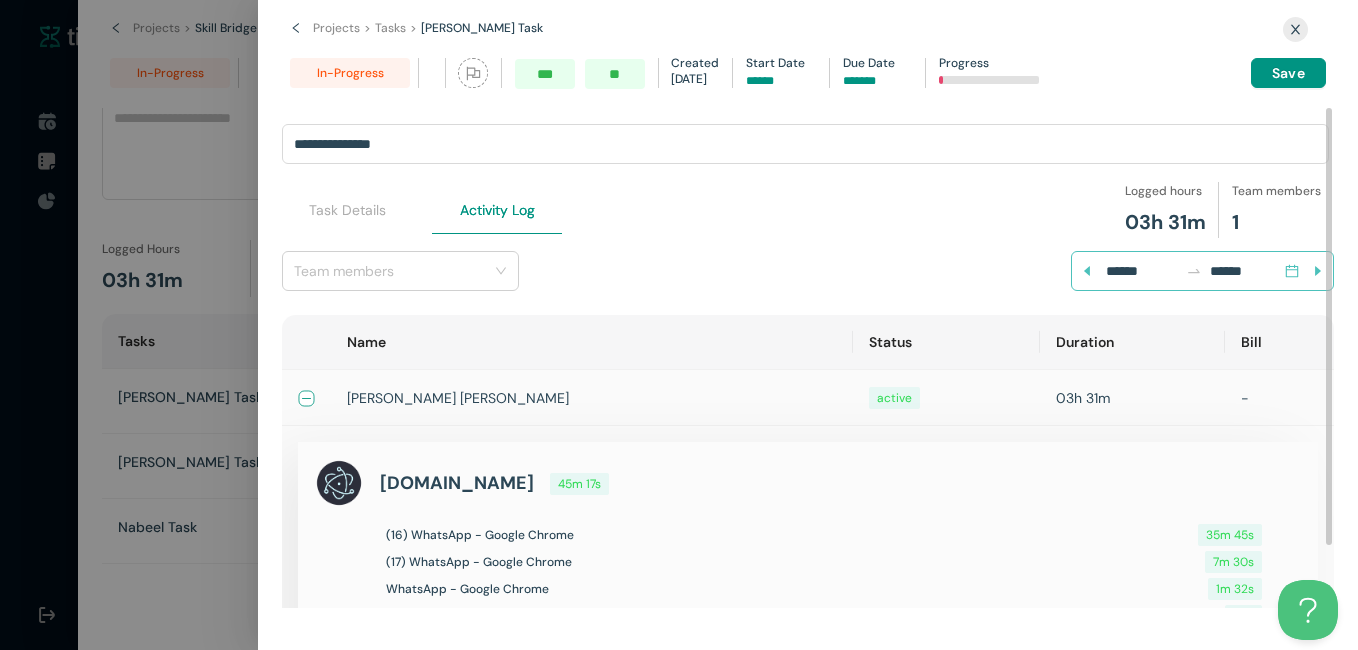 click at bounding box center [307, 399] 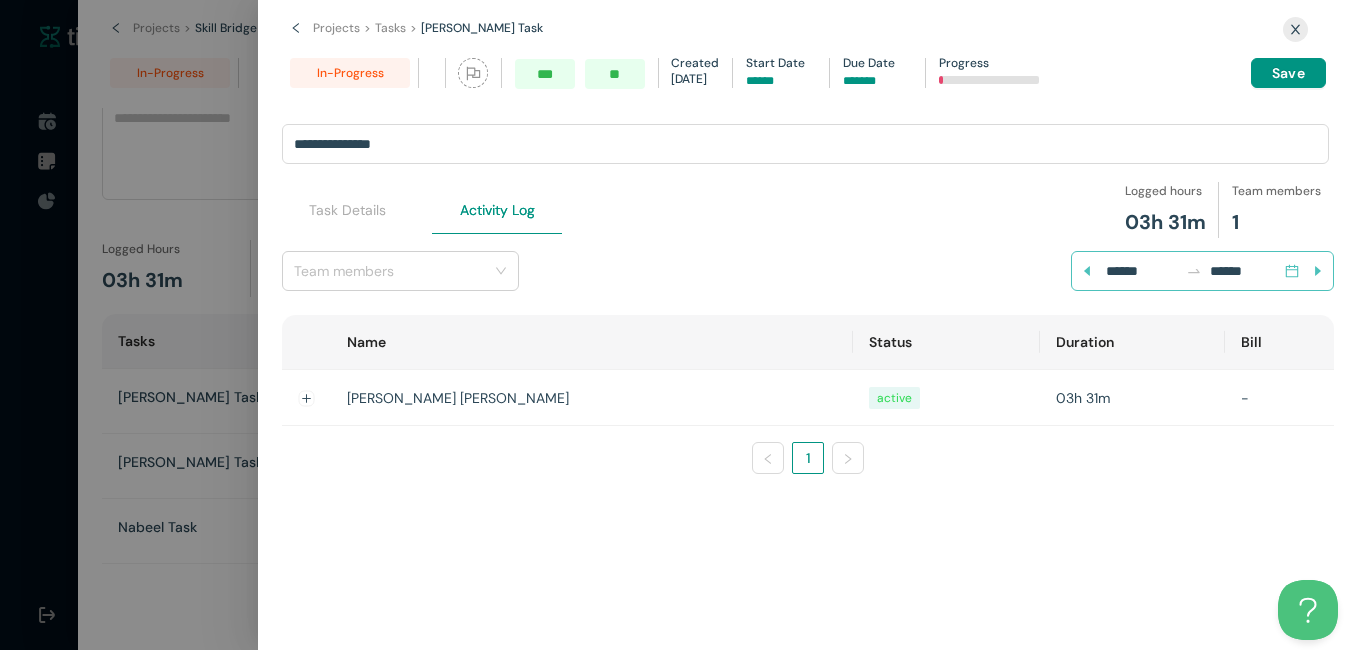 click at bounding box center (679, 325) 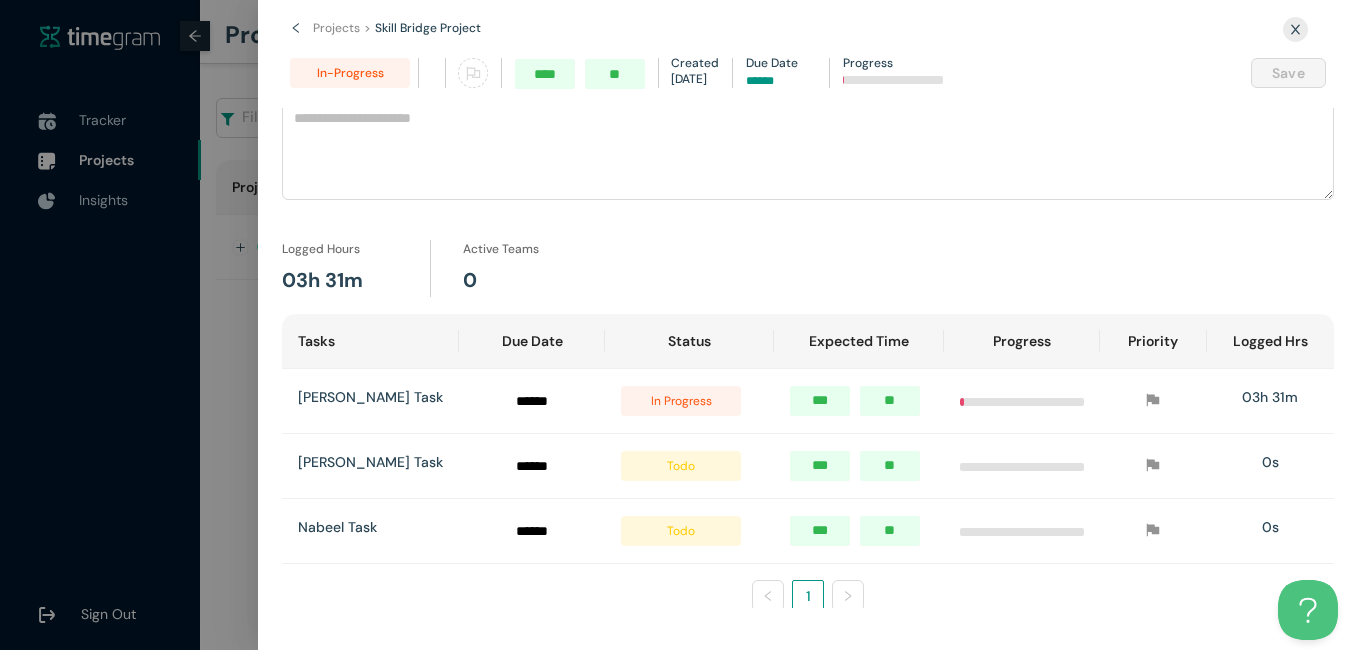 click at bounding box center (679, 325) 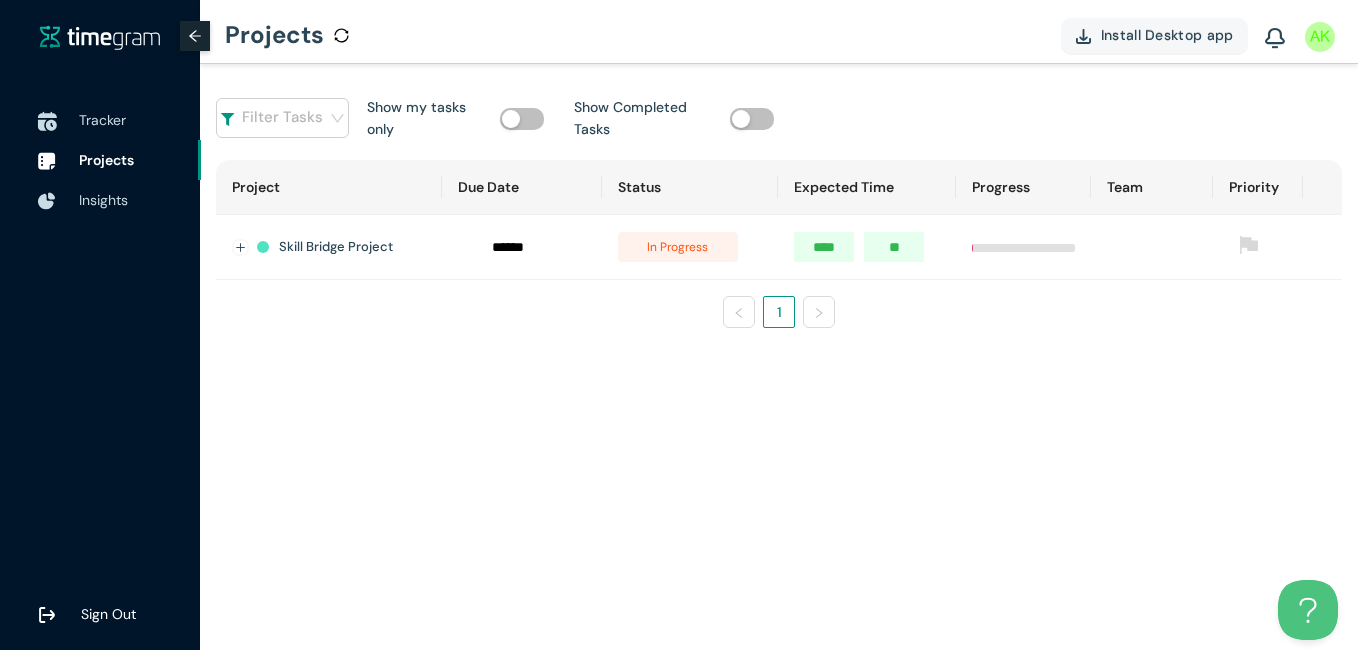 click on "Tracker" at bounding box center [102, 120] 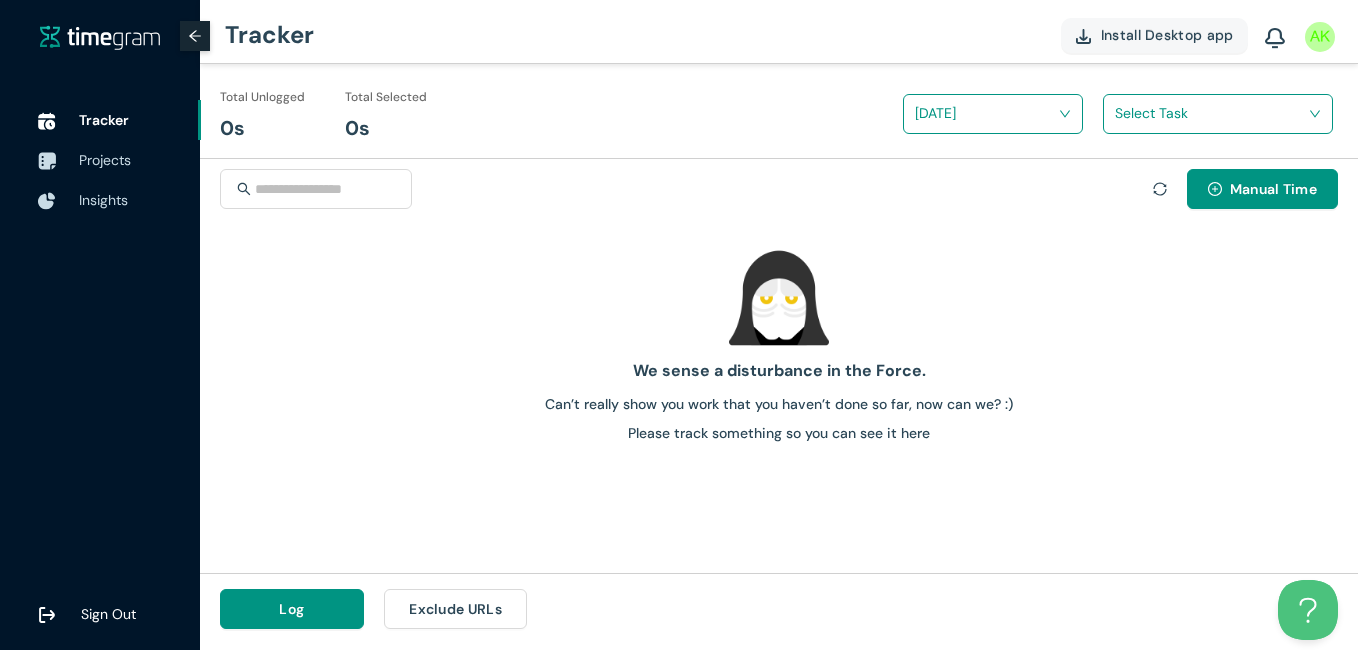 click at bounding box center [1211, 113] 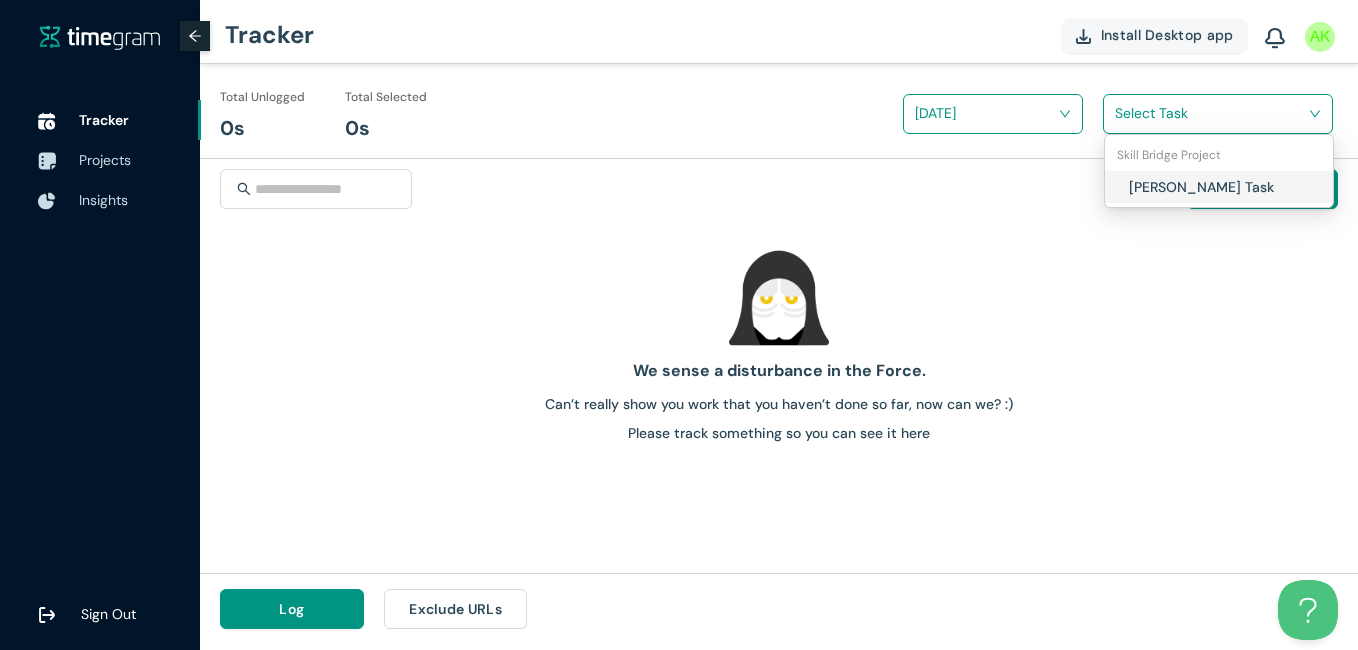 click on "[PERSON_NAME] Task" at bounding box center (1246, 187) 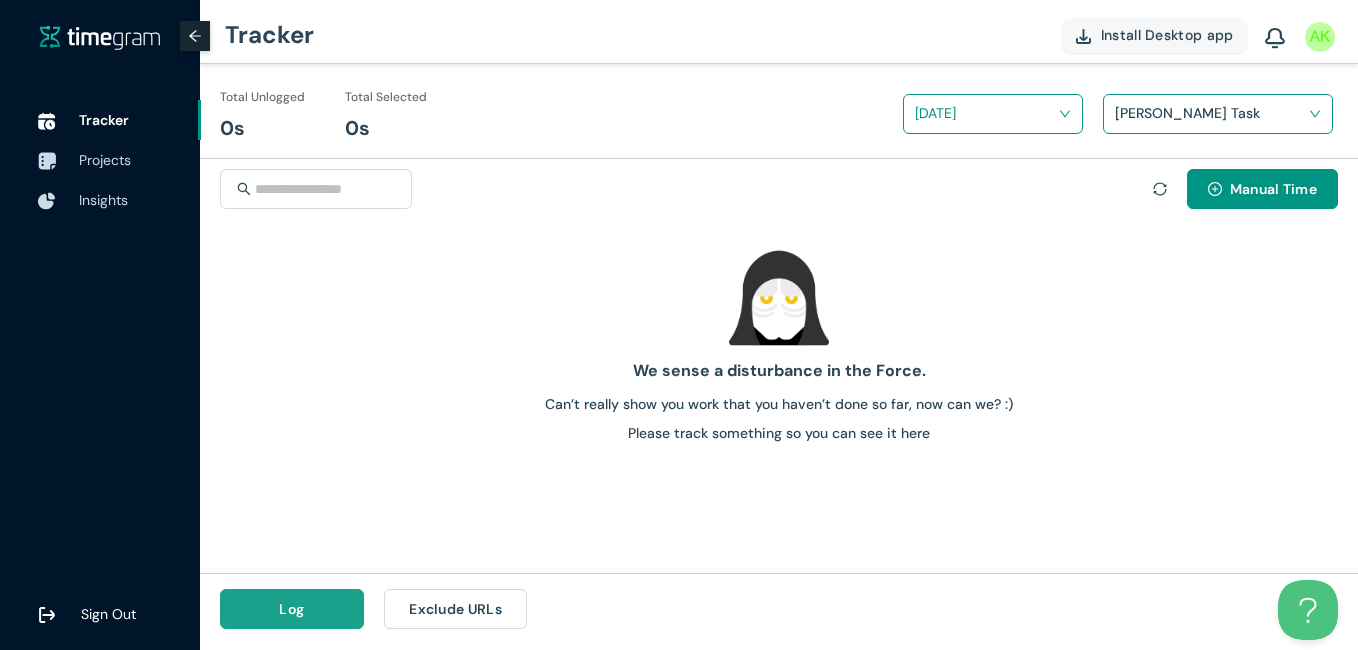 click on "Log" at bounding box center (291, 609) 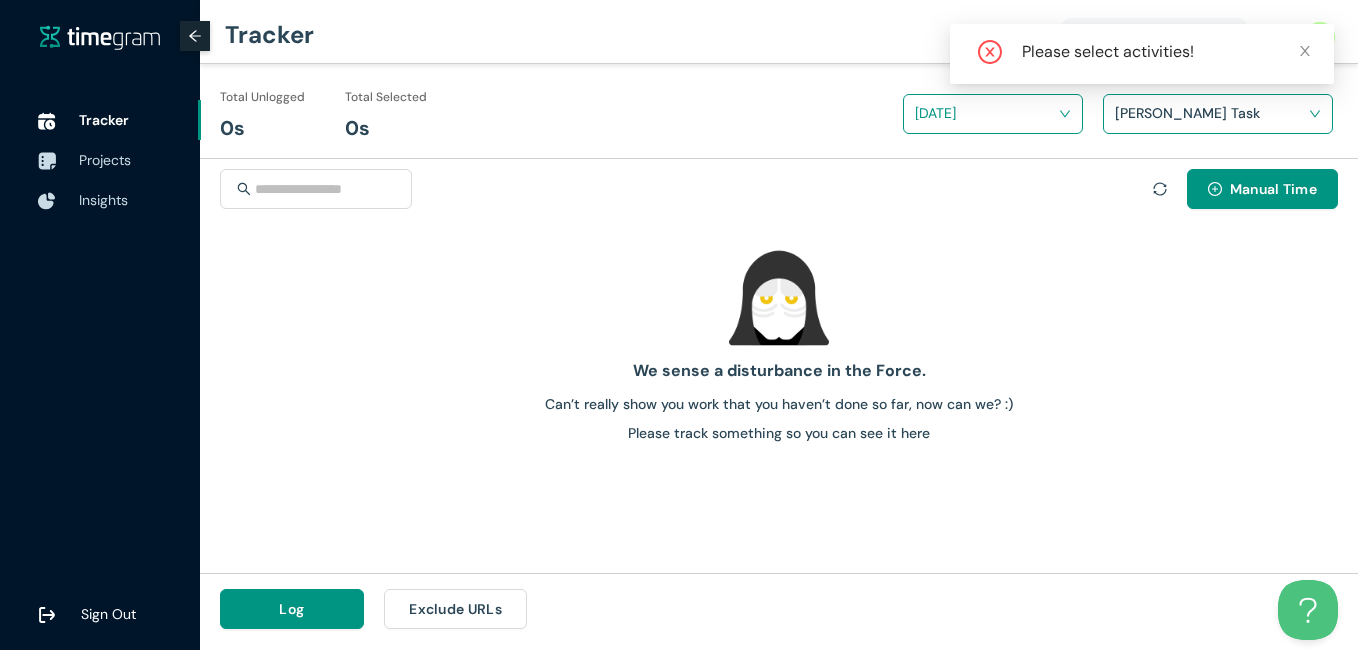 click at bounding box center [986, 113] 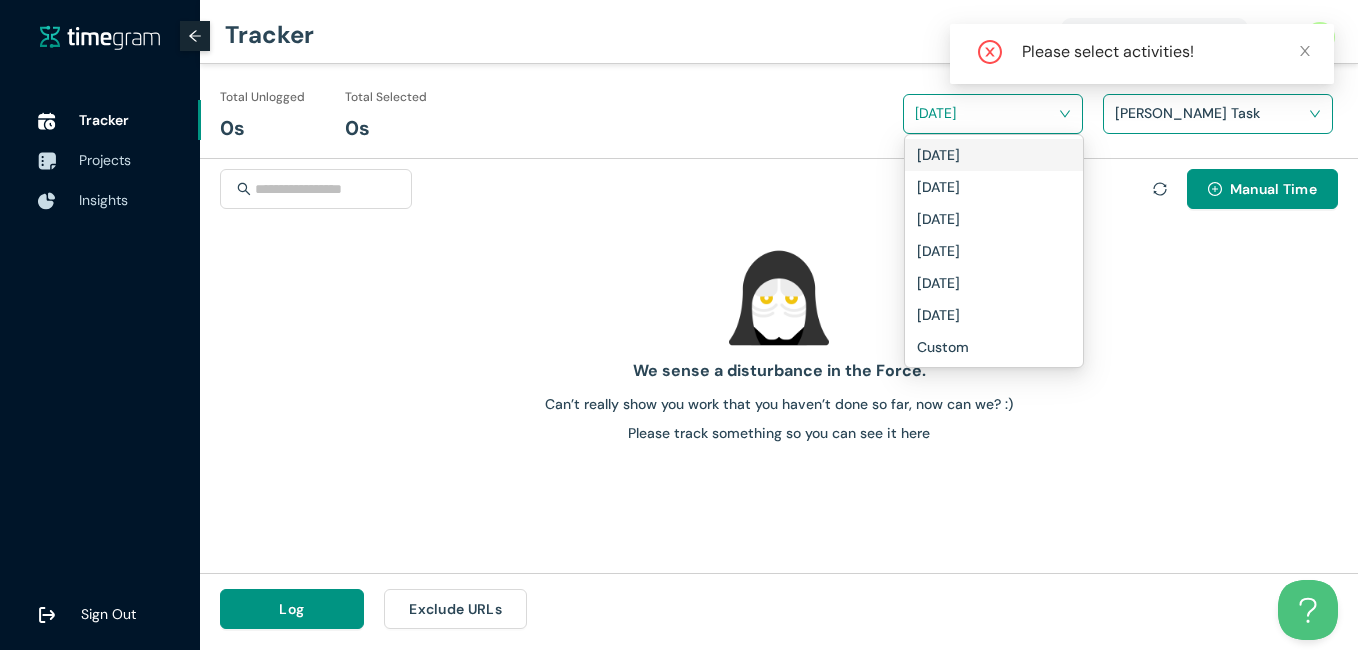click at bounding box center (986, 113) 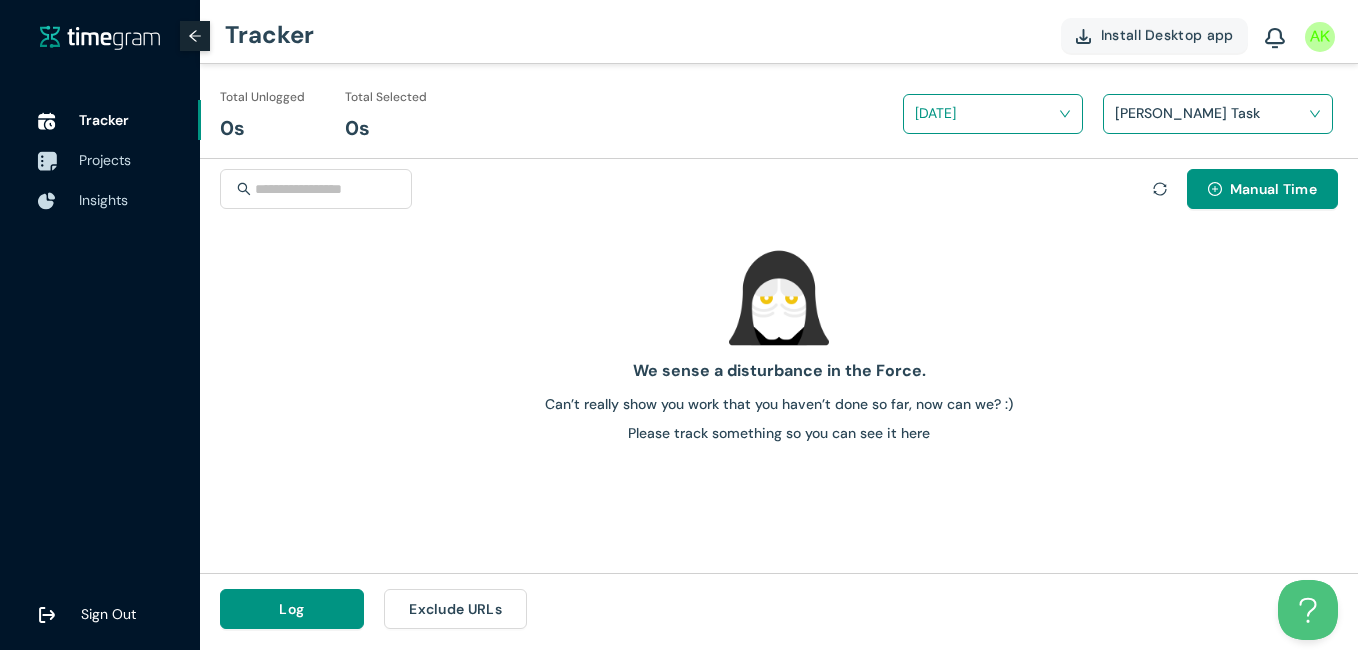 click on "Projects" at bounding box center [105, 160] 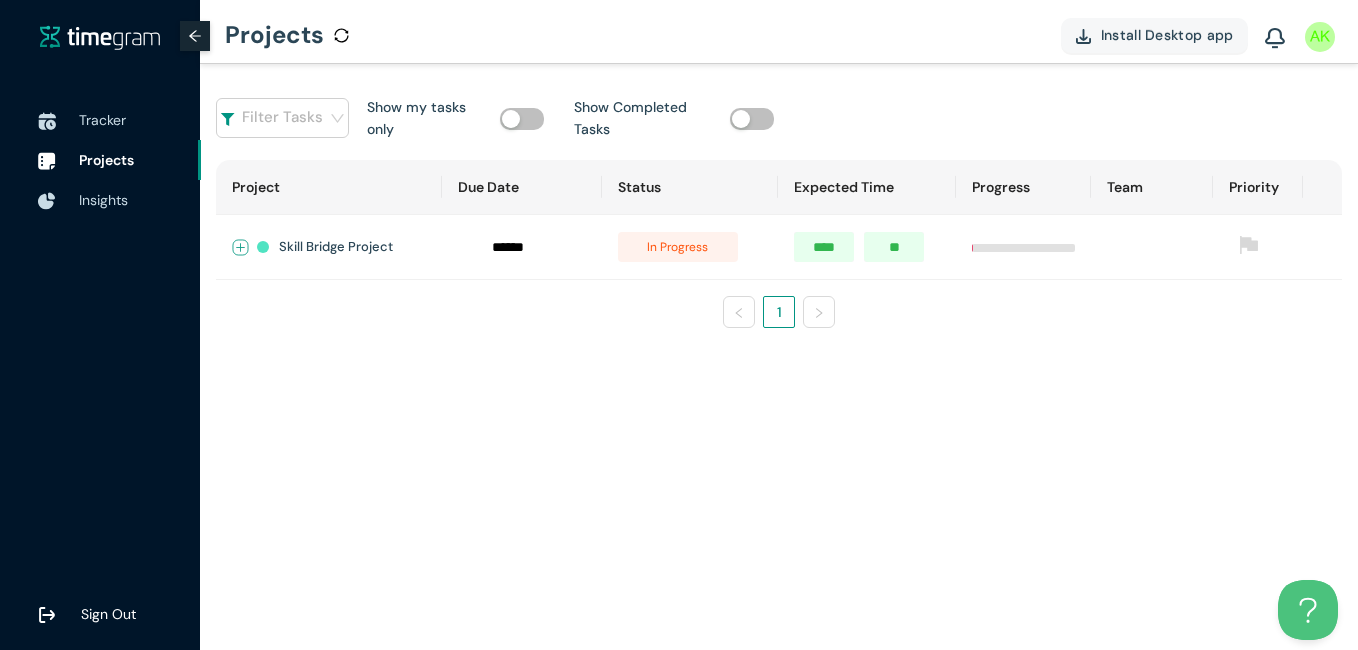 click at bounding box center [241, 248] 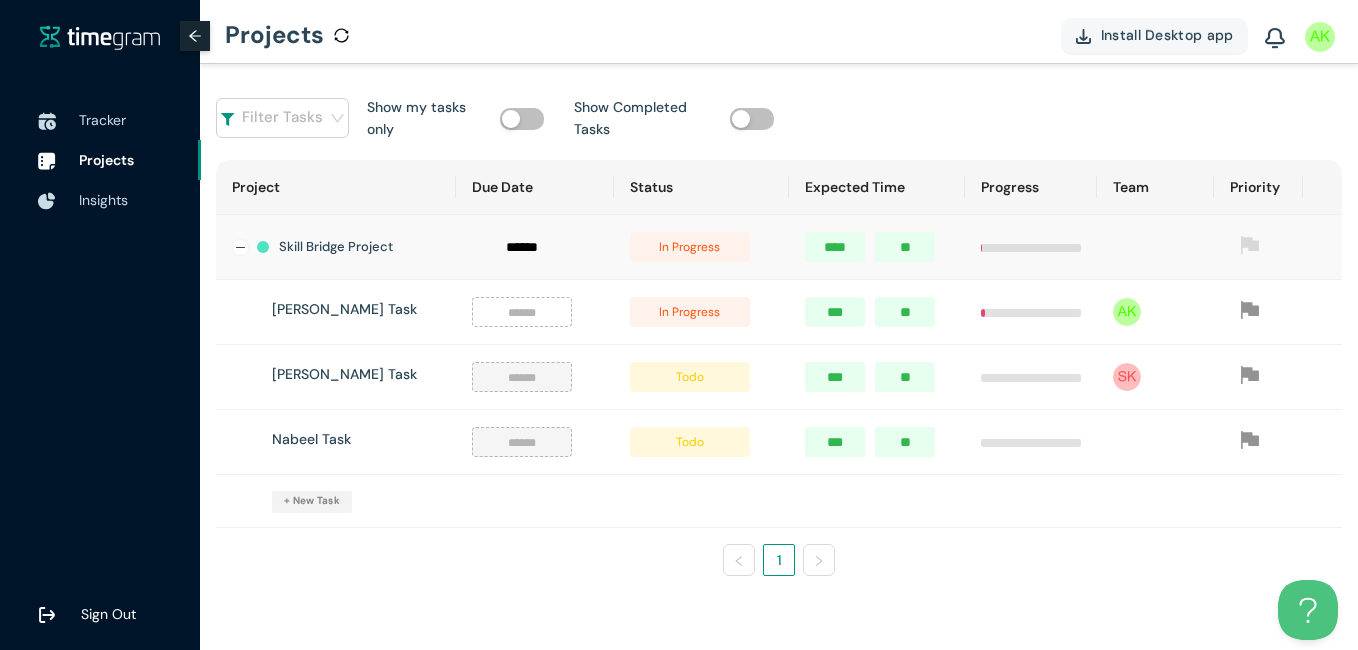 click on "[PERSON_NAME] Task" at bounding box center (344, 309) 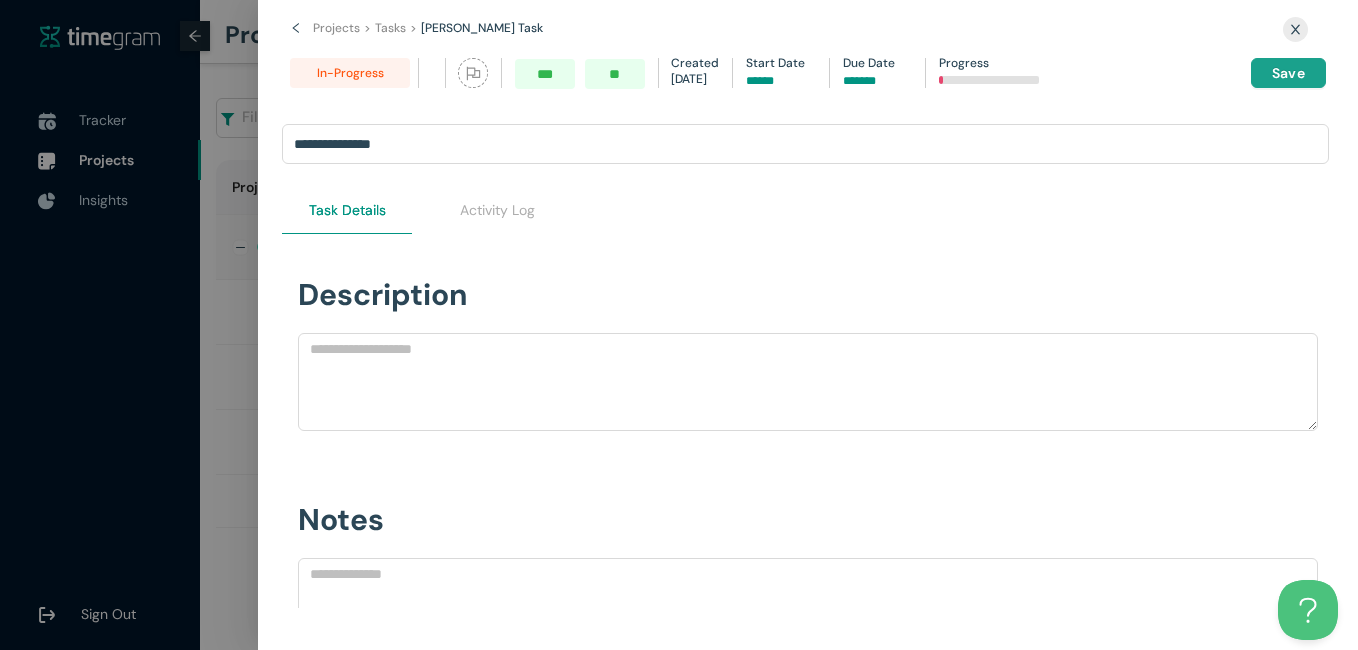 click on "Save" at bounding box center [1288, 73] 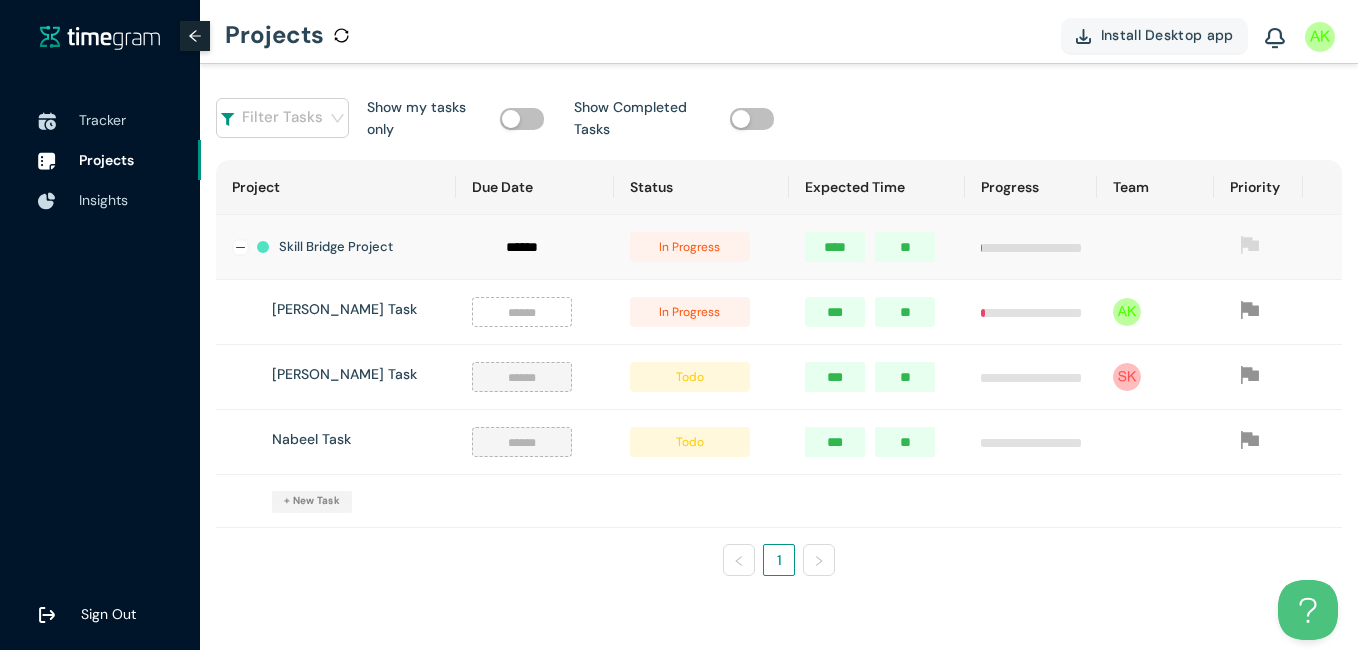 click on "[PERSON_NAME] Task" at bounding box center [344, 309] 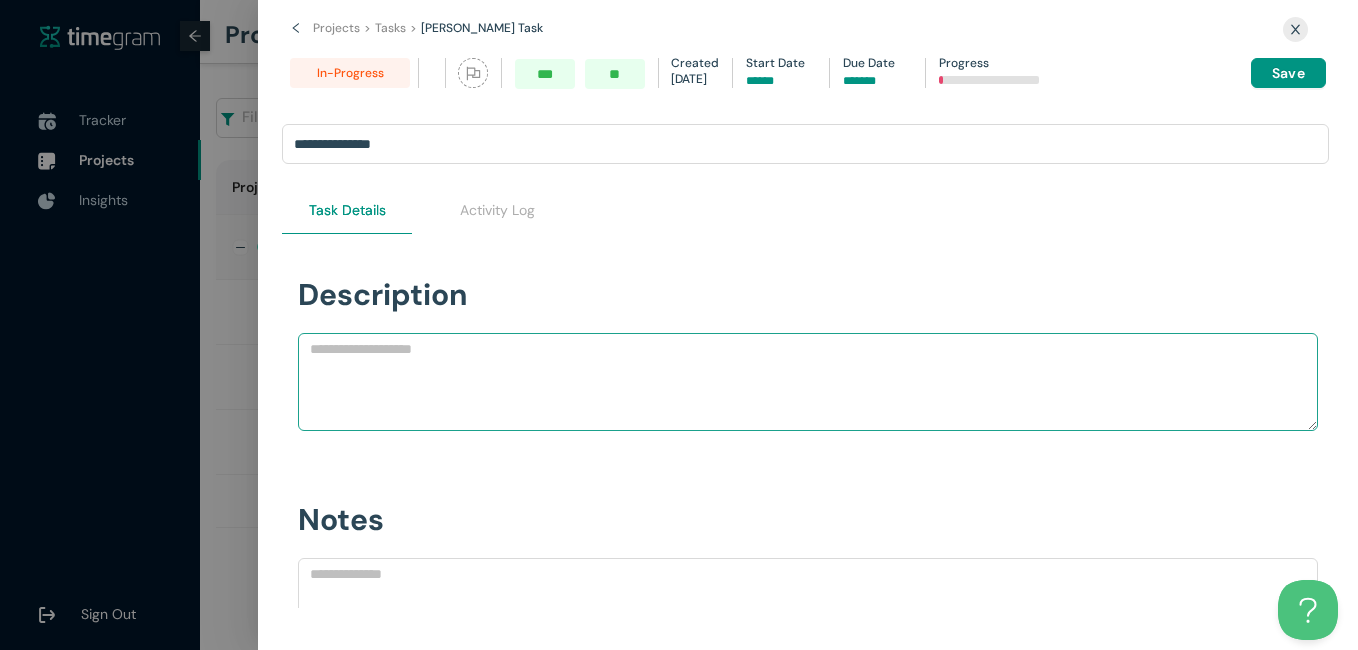 scroll, scrollTop: 72, scrollLeft: 0, axis: vertical 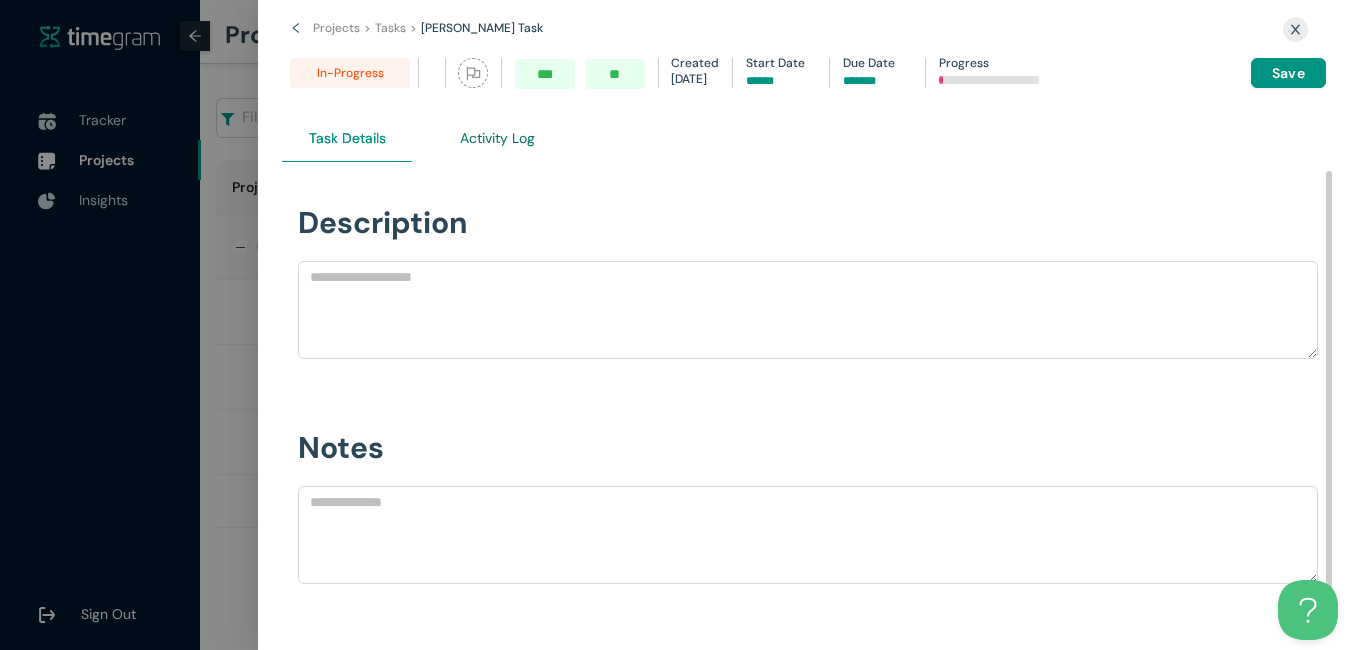 click on "Activity Log" at bounding box center (497, 138) 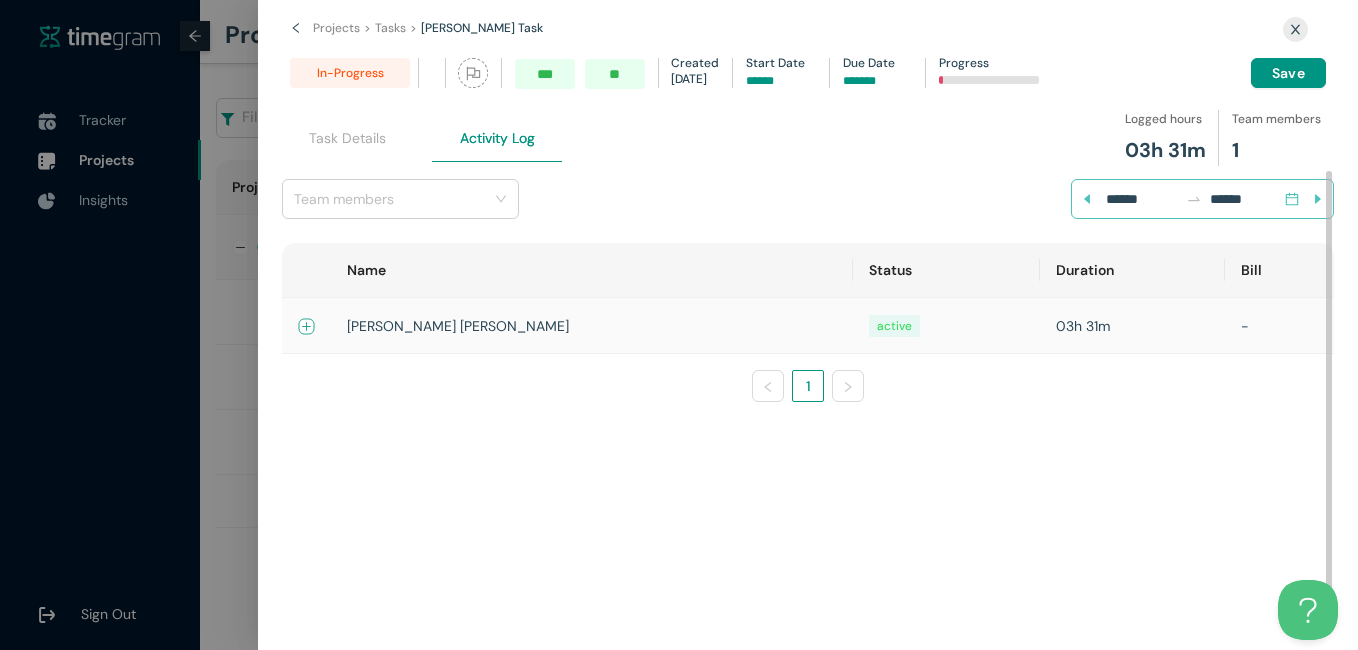 click at bounding box center (307, 327) 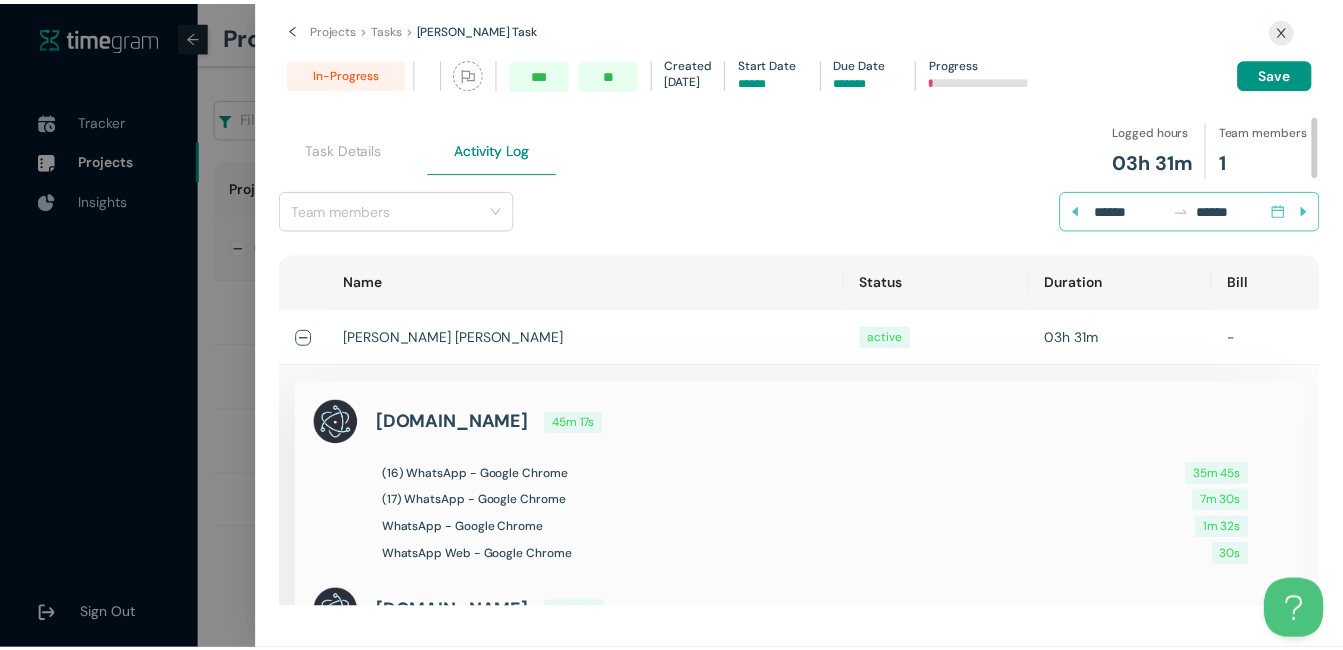 scroll, scrollTop: 0, scrollLeft: 0, axis: both 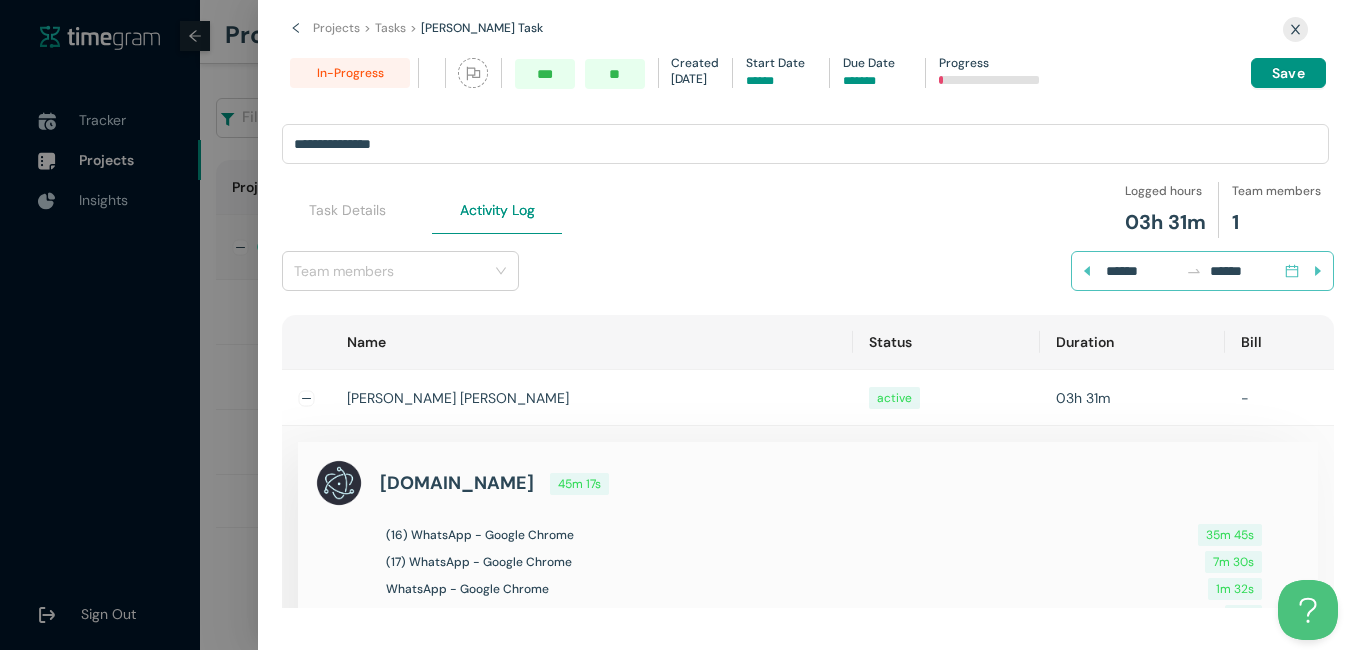 click at bounding box center [679, 325] 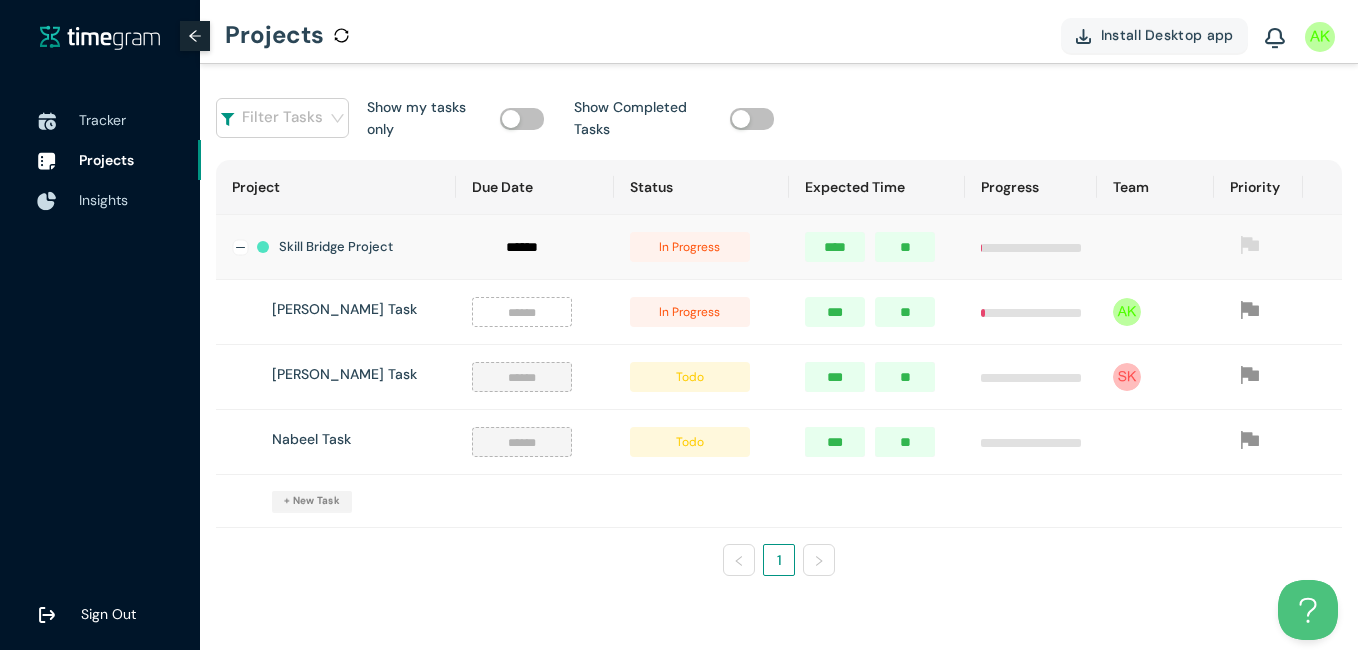 click on "Insights" at bounding box center (132, 200) 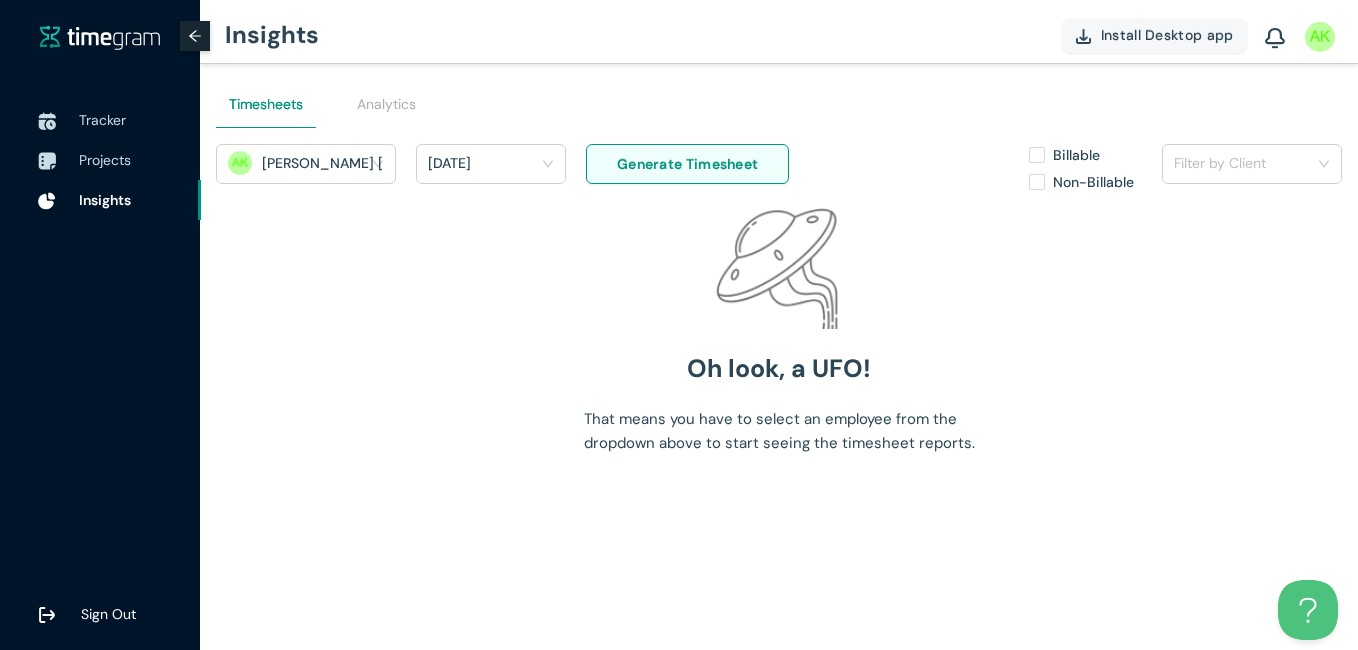 click on "Generate Timesheet" at bounding box center [687, 164] 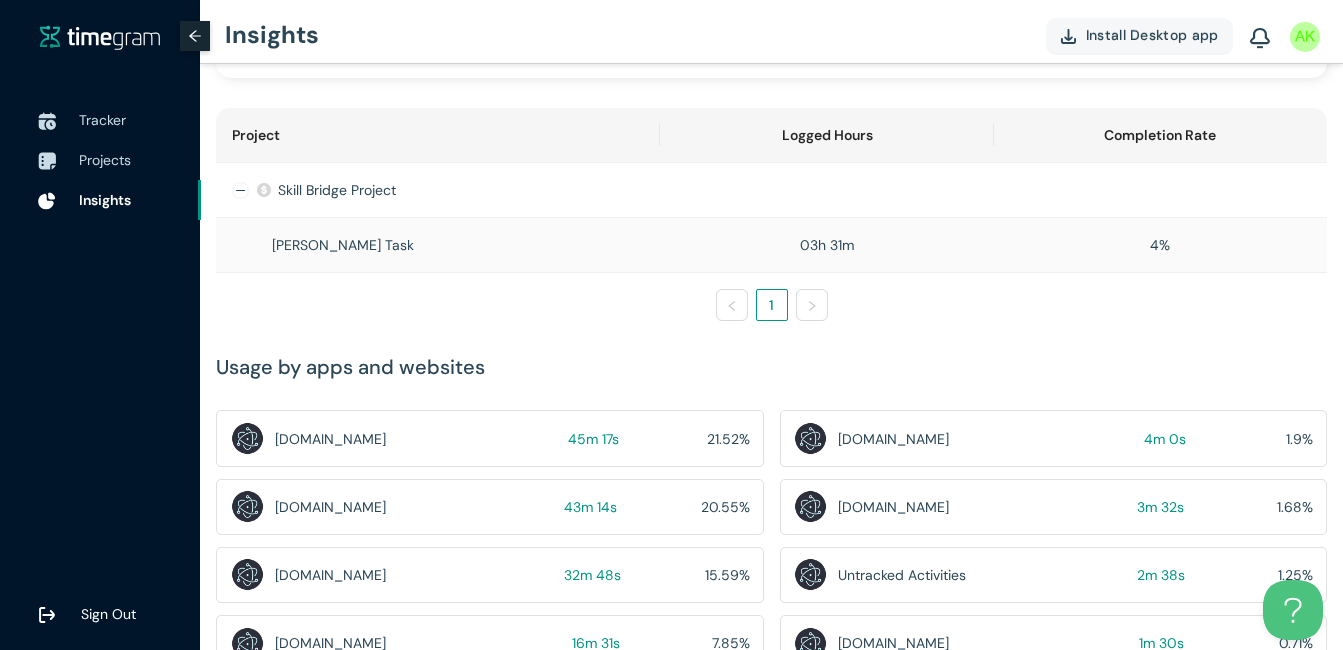 scroll, scrollTop: 401, scrollLeft: 0, axis: vertical 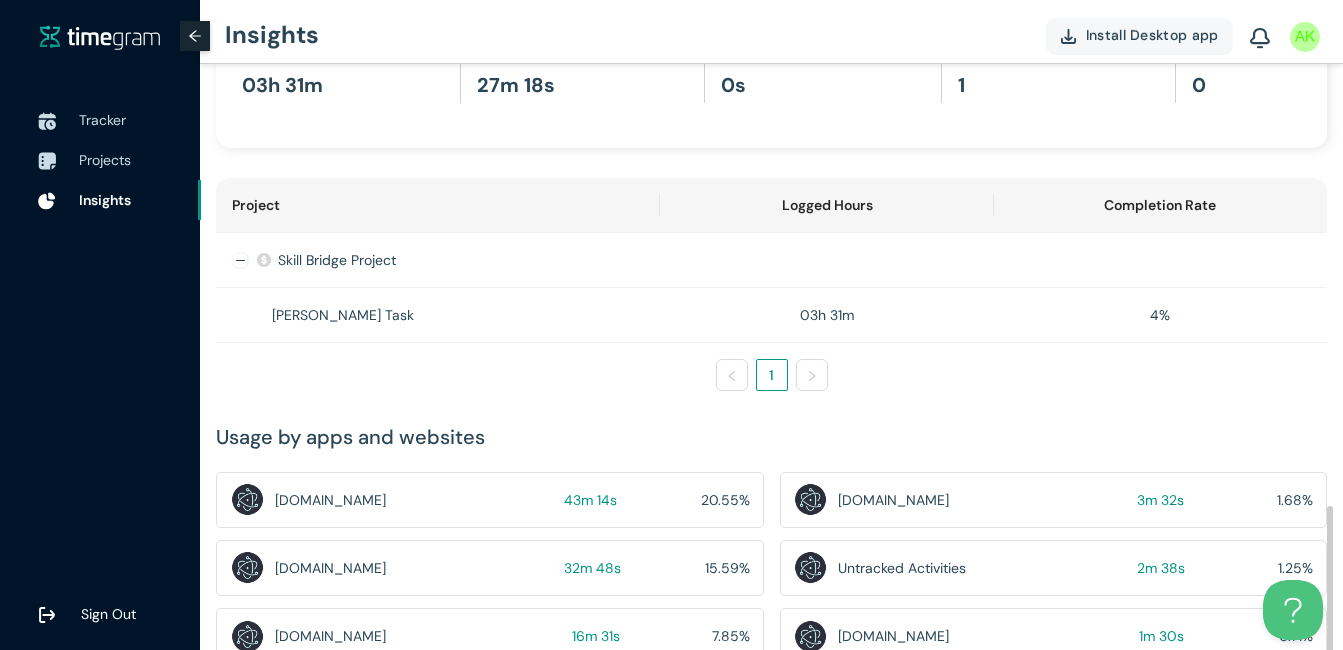 click on "20.55%" at bounding box center [725, 500] 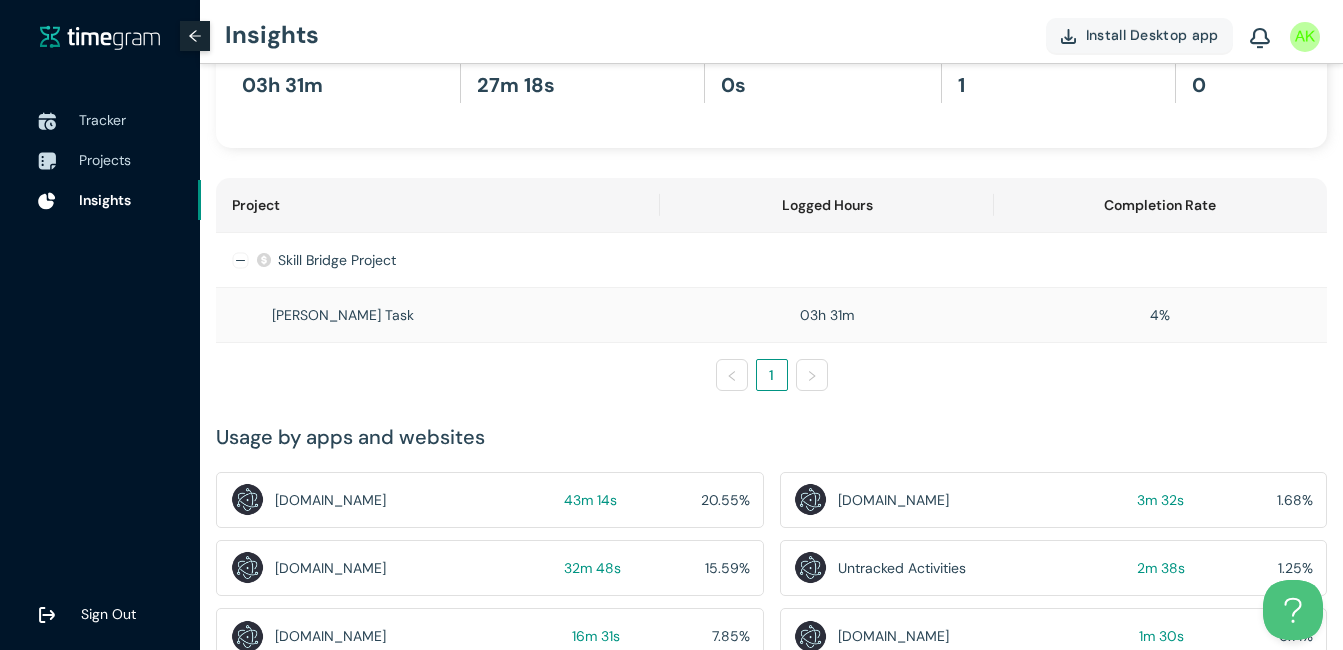 click on "[PERSON_NAME] Task" at bounding box center (438, 315) 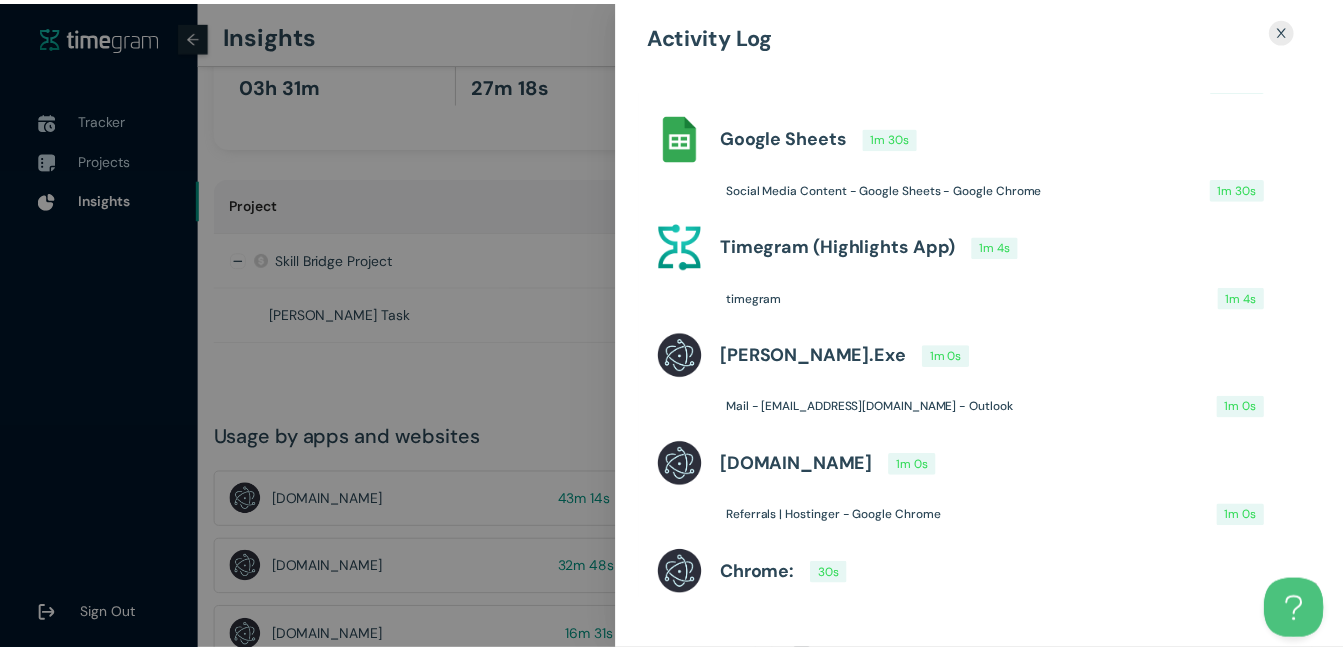 scroll, scrollTop: 2794, scrollLeft: 0, axis: vertical 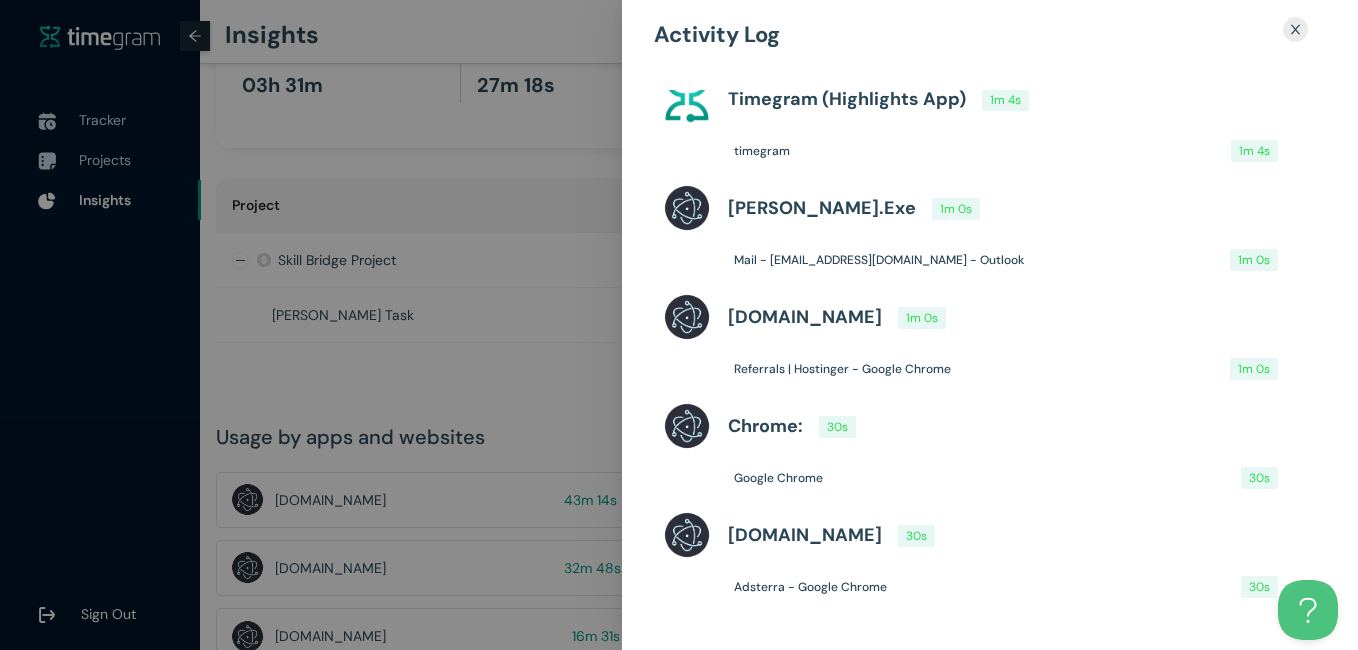 click at bounding box center (1295, 29) 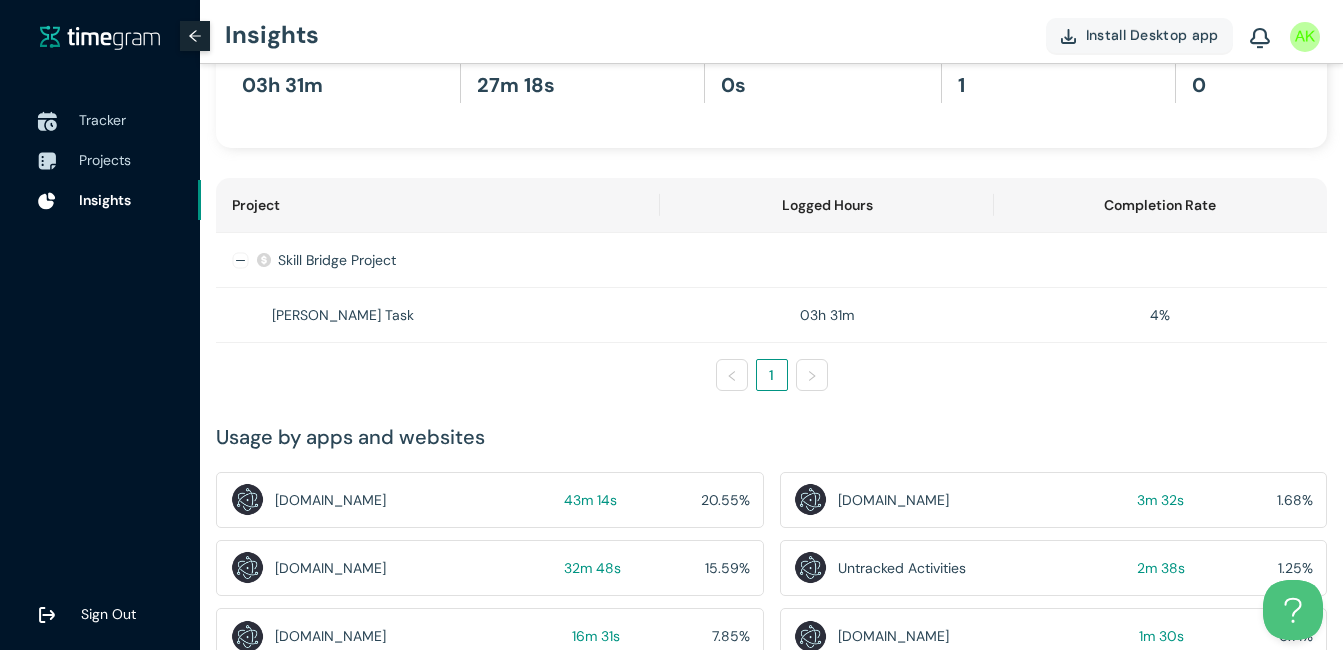 click on "Tracker" at bounding box center (102, 120) 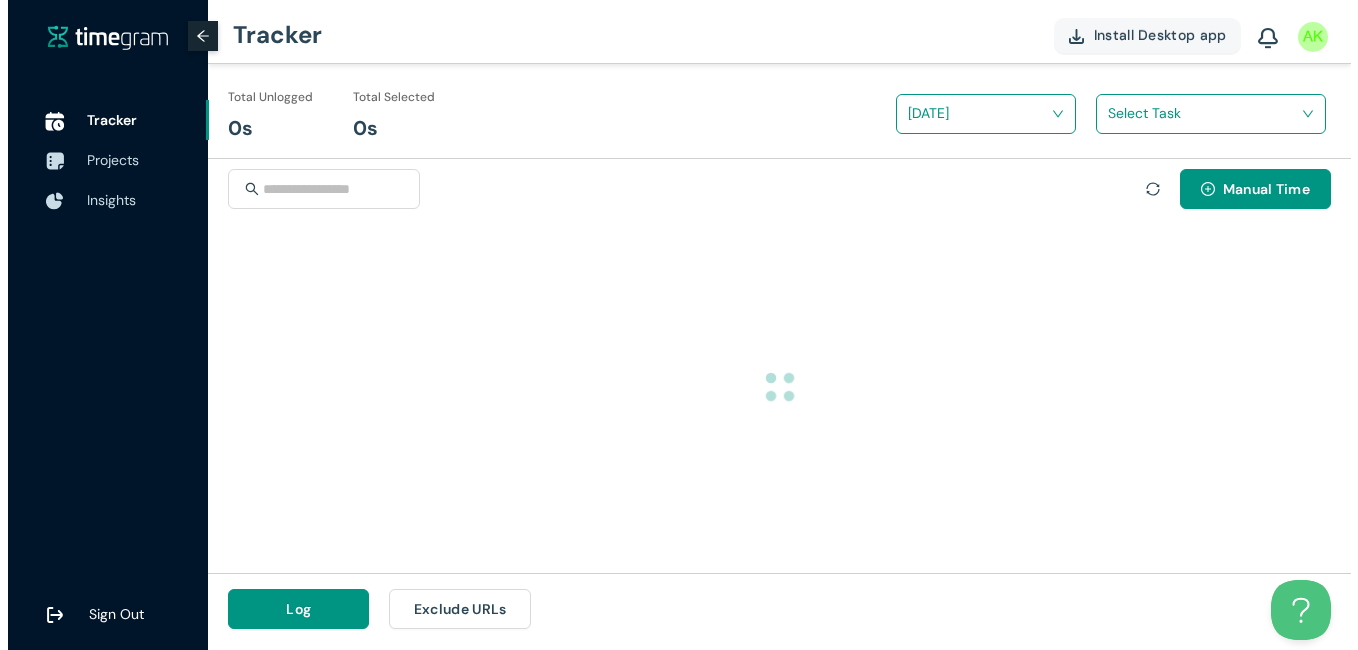 scroll, scrollTop: 0, scrollLeft: 0, axis: both 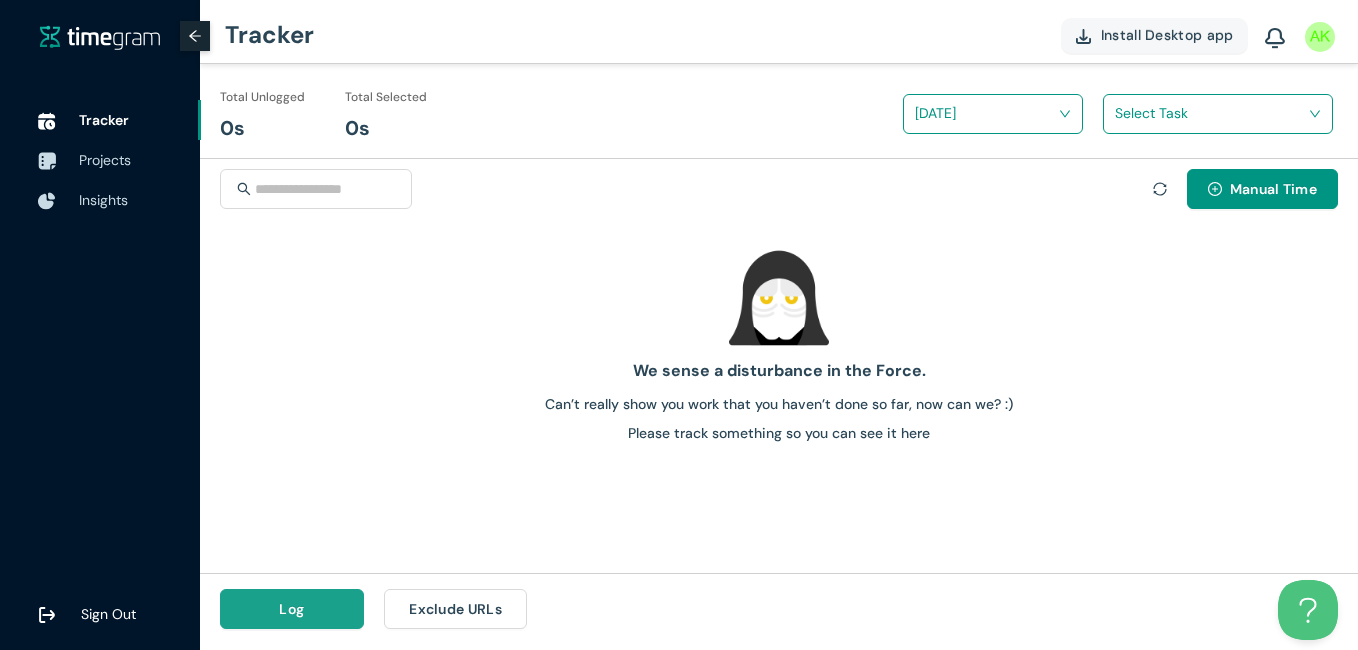 click on "Log" at bounding box center [292, 609] 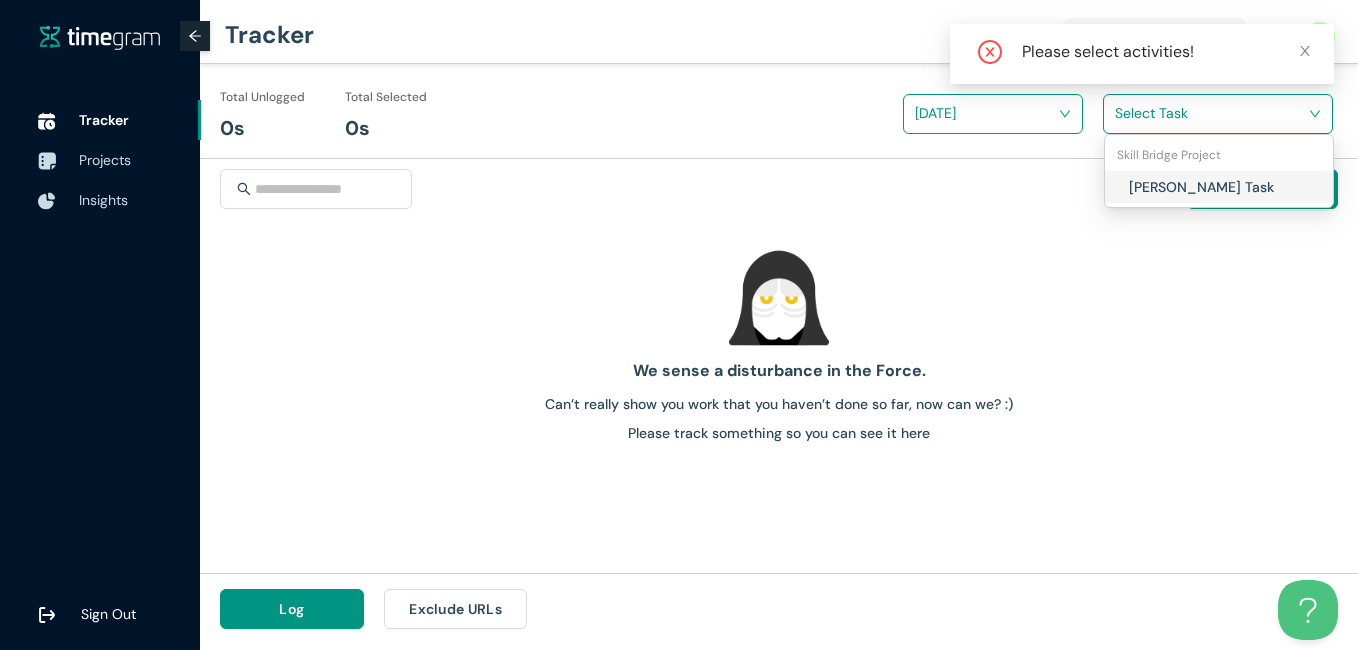 click at bounding box center (1211, 113) 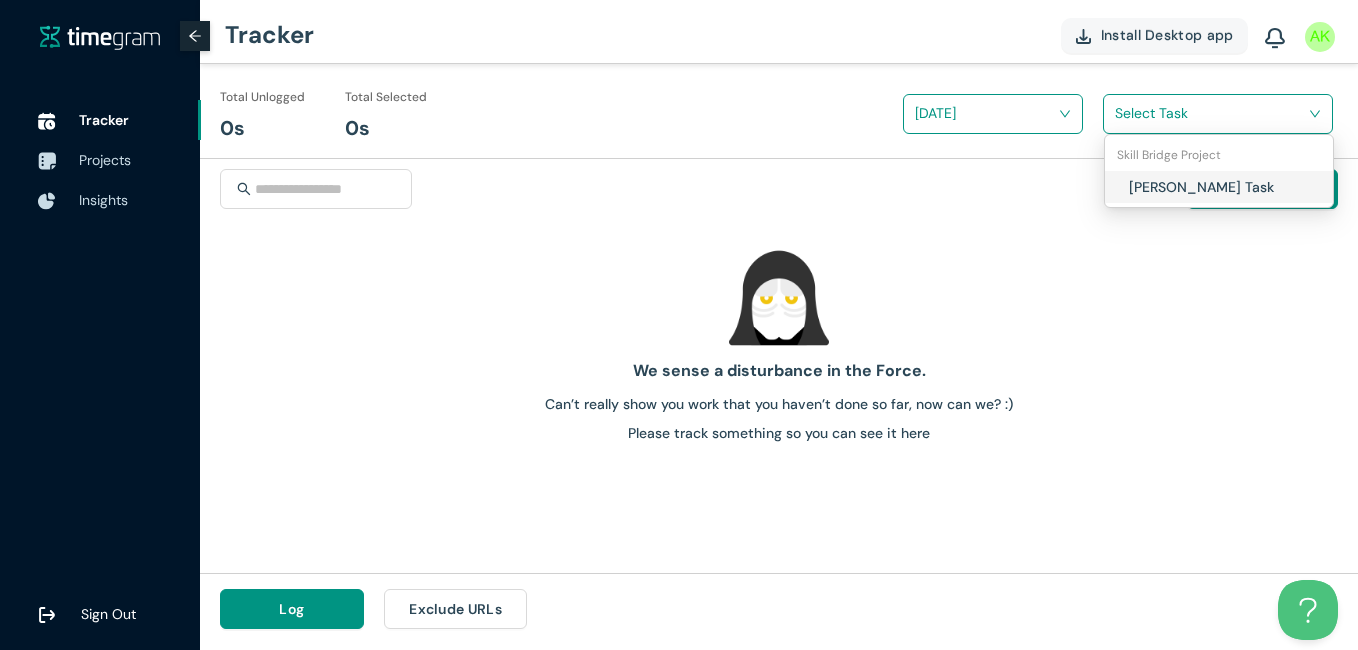 click on "[PERSON_NAME] Task" at bounding box center [1246, 187] 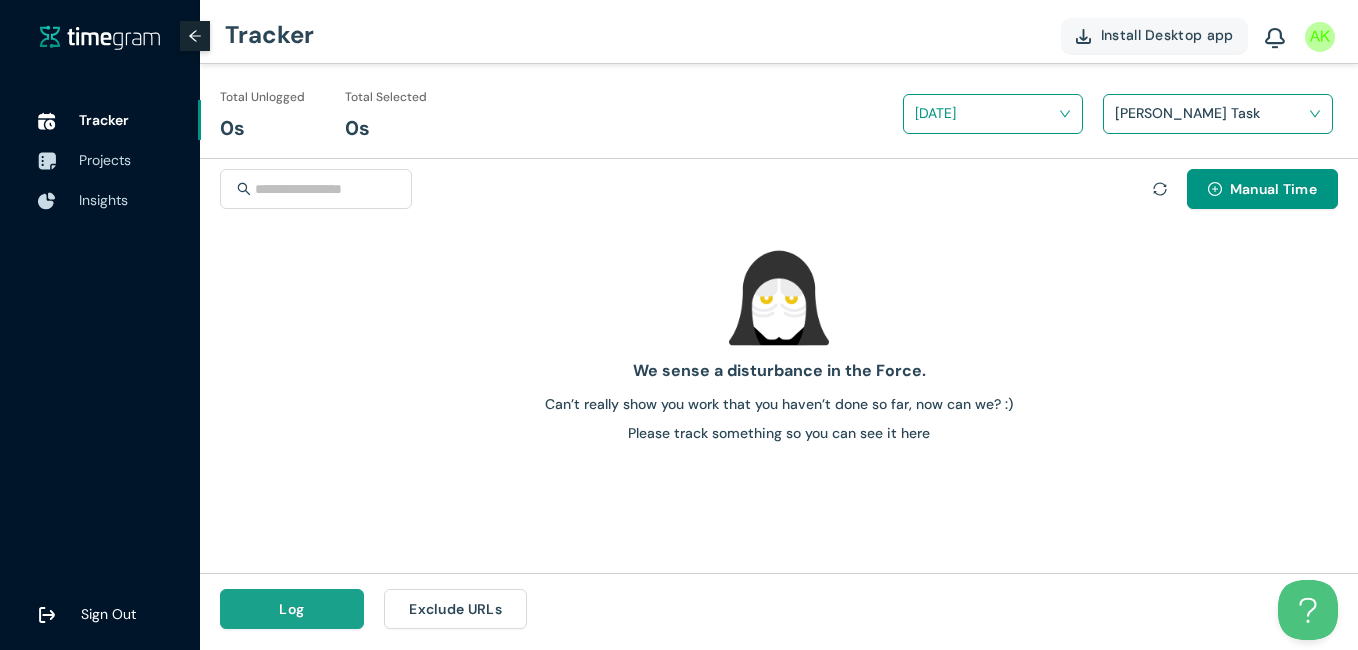 click on "Log" at bounding box center (292, 609) 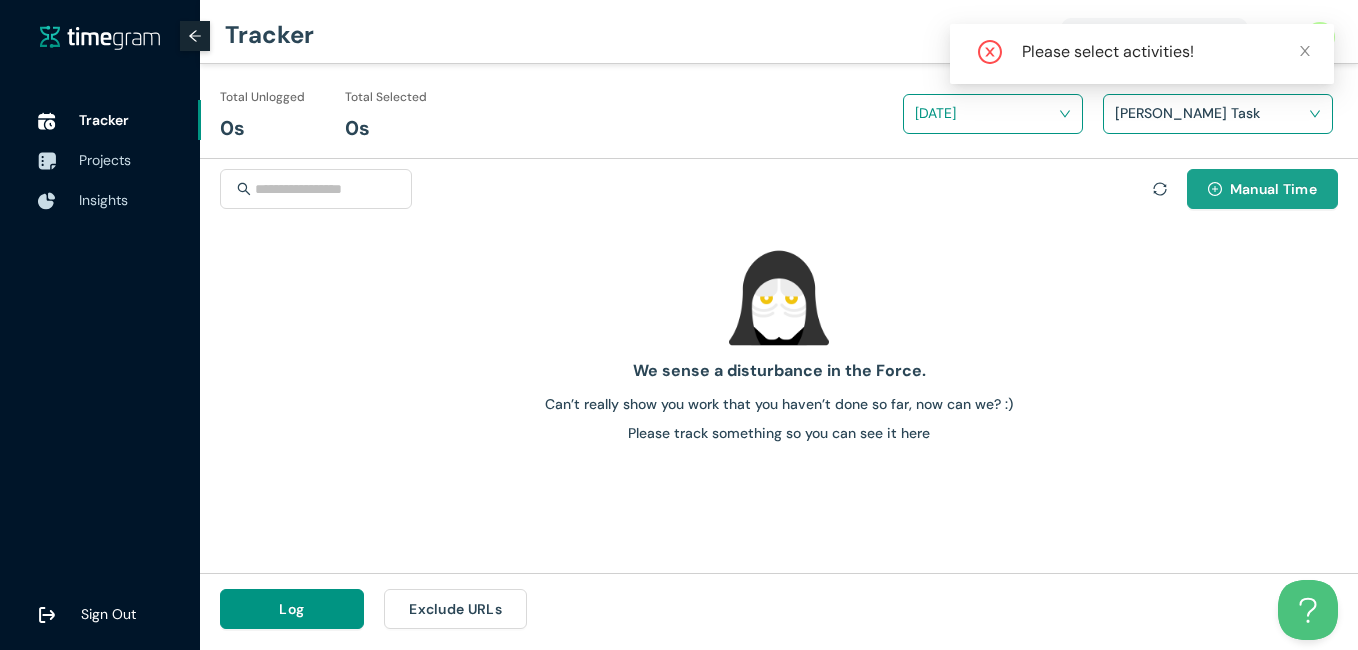 click on "Manual Time" at bounding box center [1273, 189] 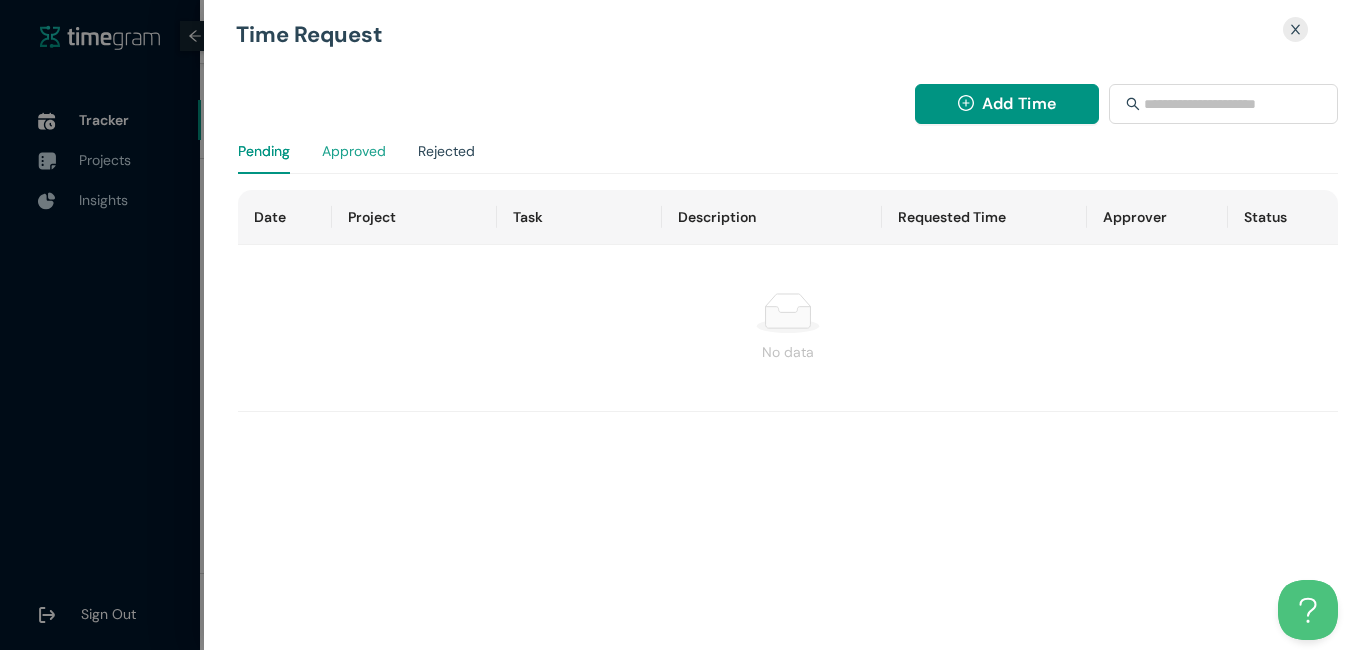 click on "Approved" at bounding box center [354, 151] 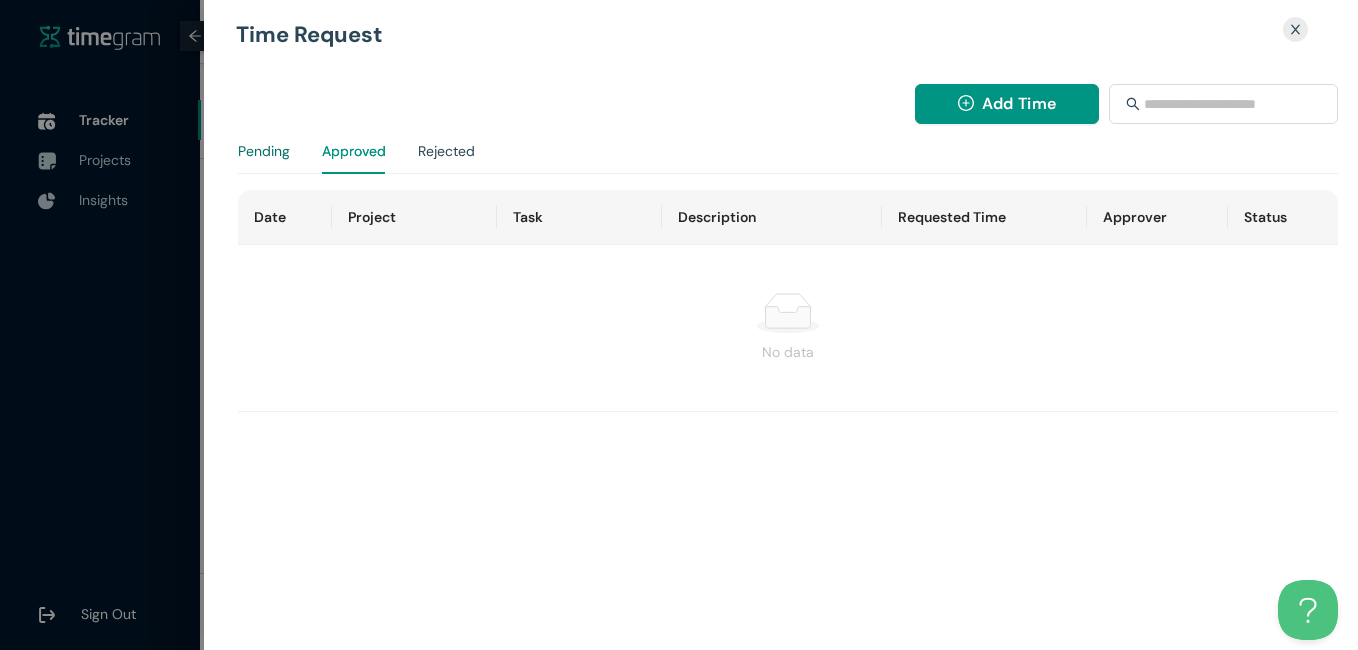 click on "Pending" at bounding box center (264, 151) 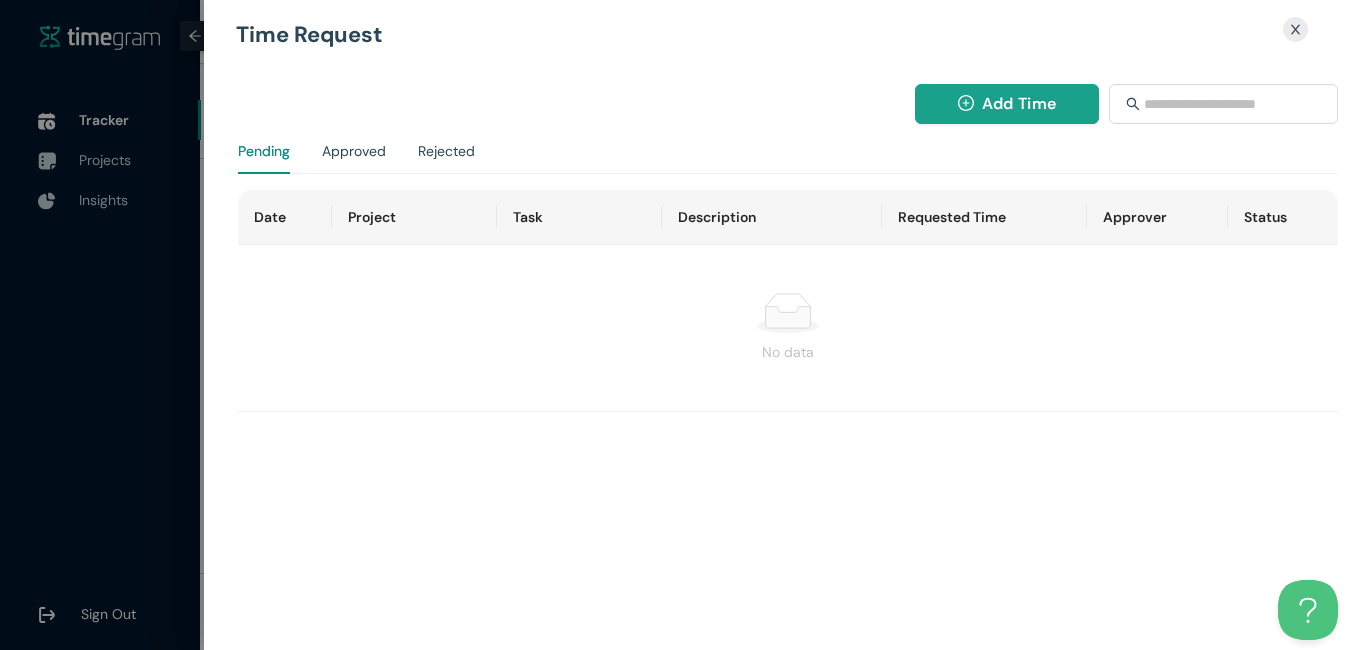 click on "Add Time" at bounding box center (1019, 103) 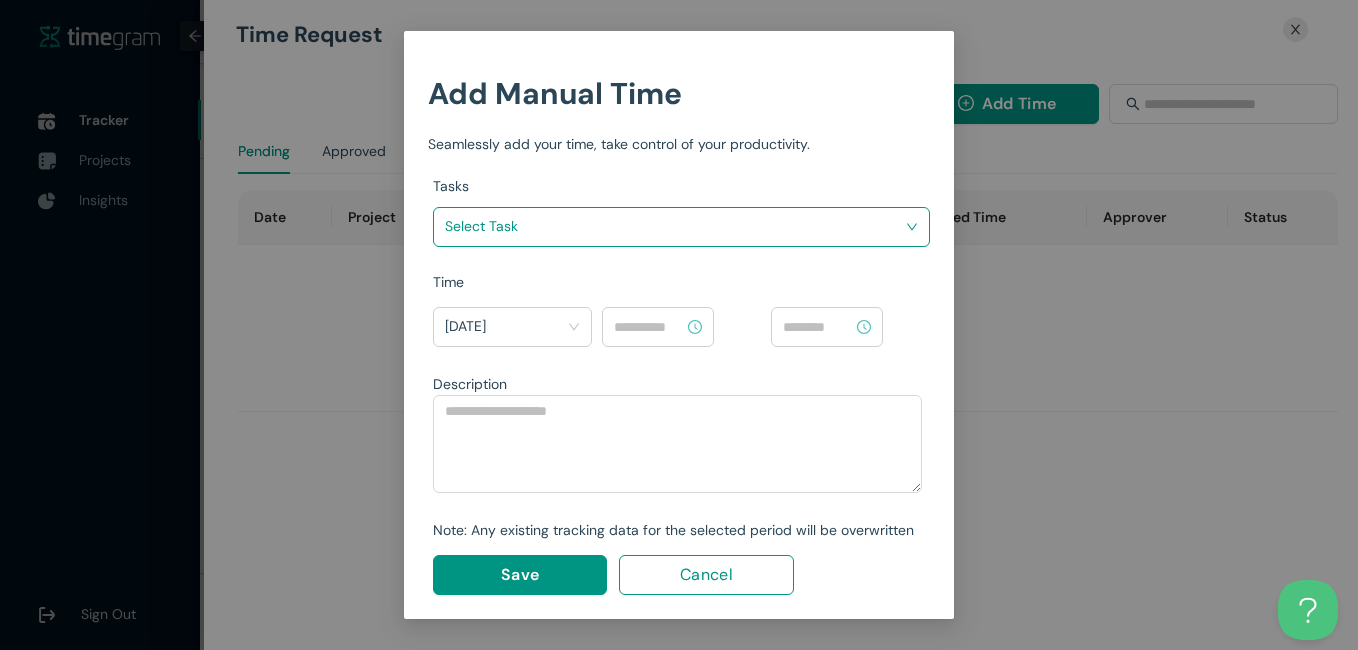 click at bounding box center [674, 227] 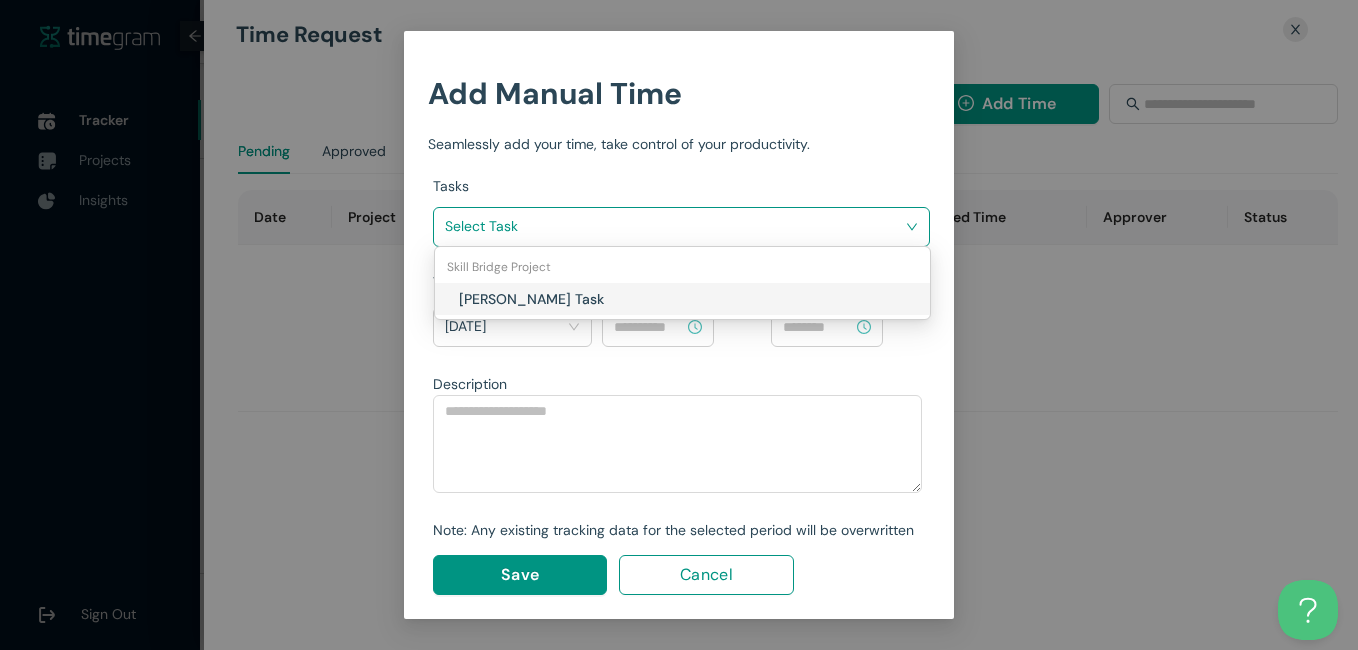 click on "[PERSON_NAME] Task" at bounding box center (576, 299) 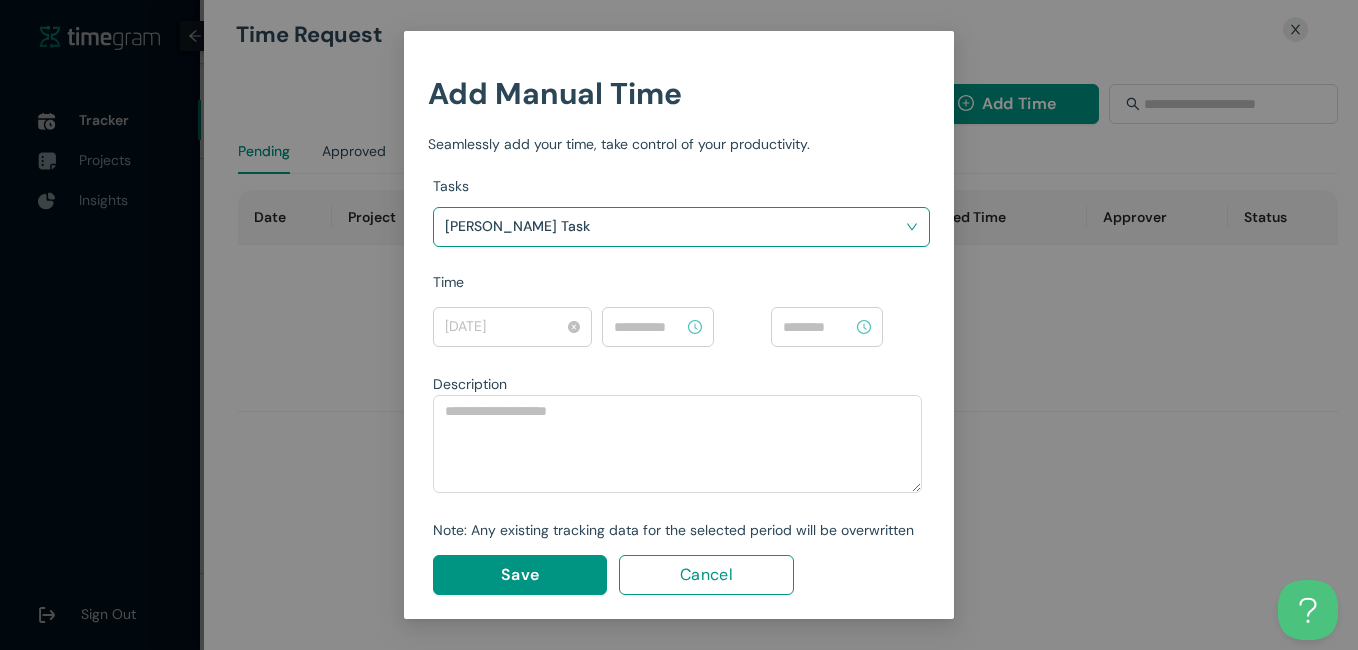 click on "[DATE]" at bounding box center (512, 327) 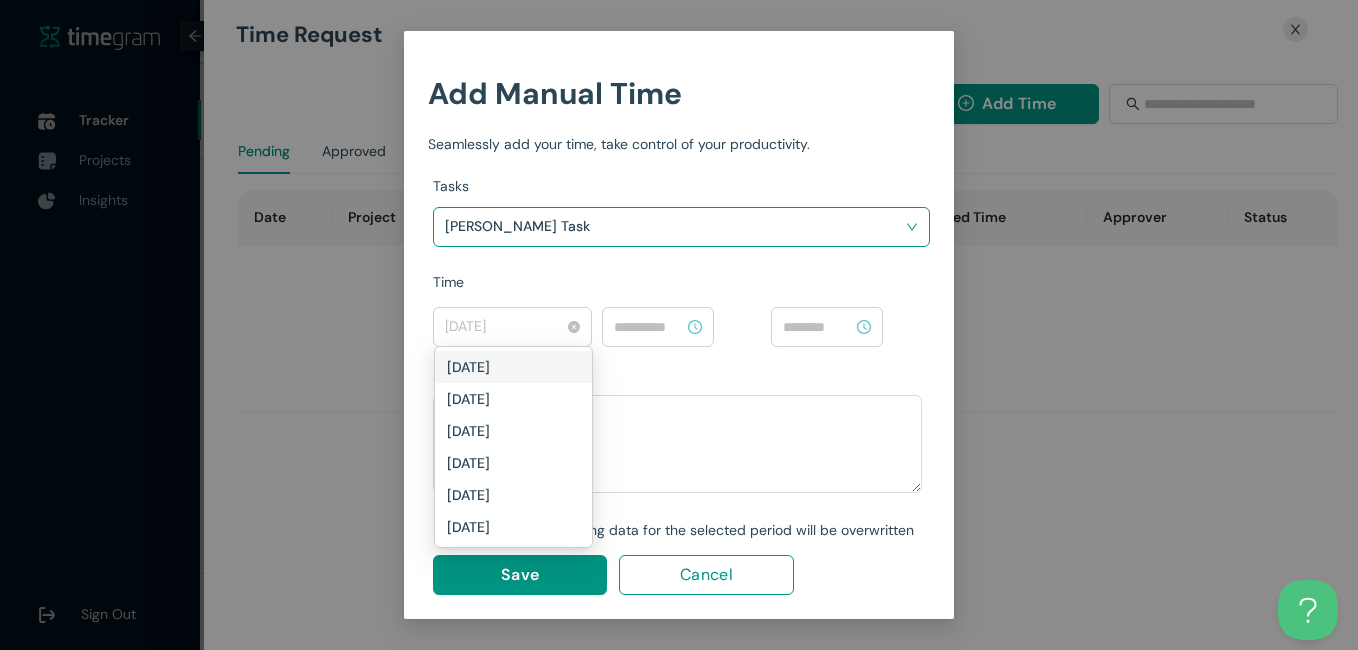 click on "[DATE]" at bounding box center [512, 327] 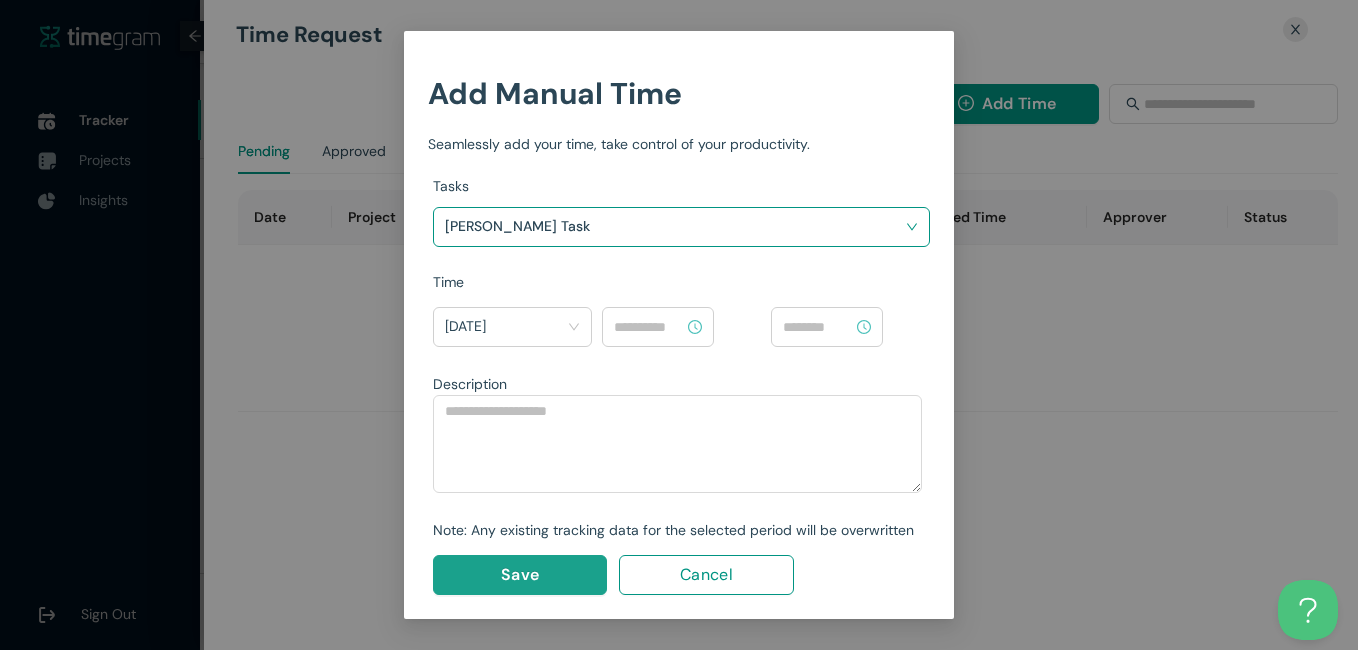 click on "Save" at bounding box center [520, 575] 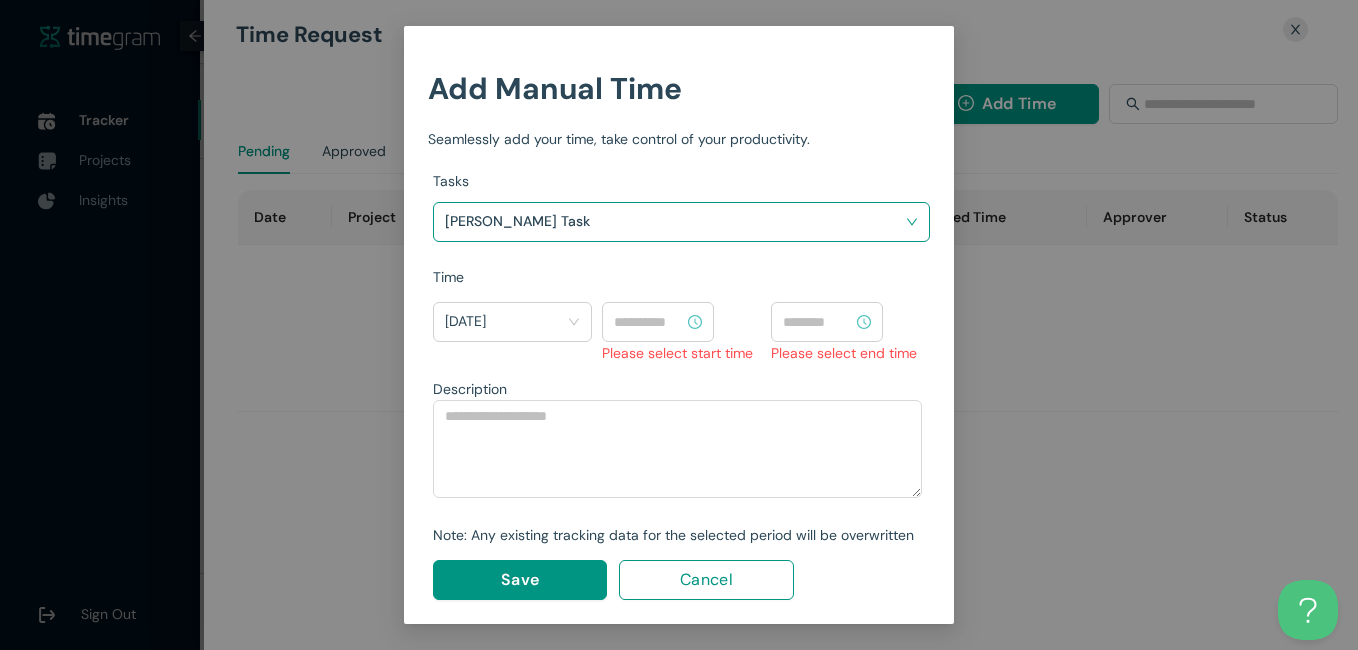 click at bounding box center (658, 322) 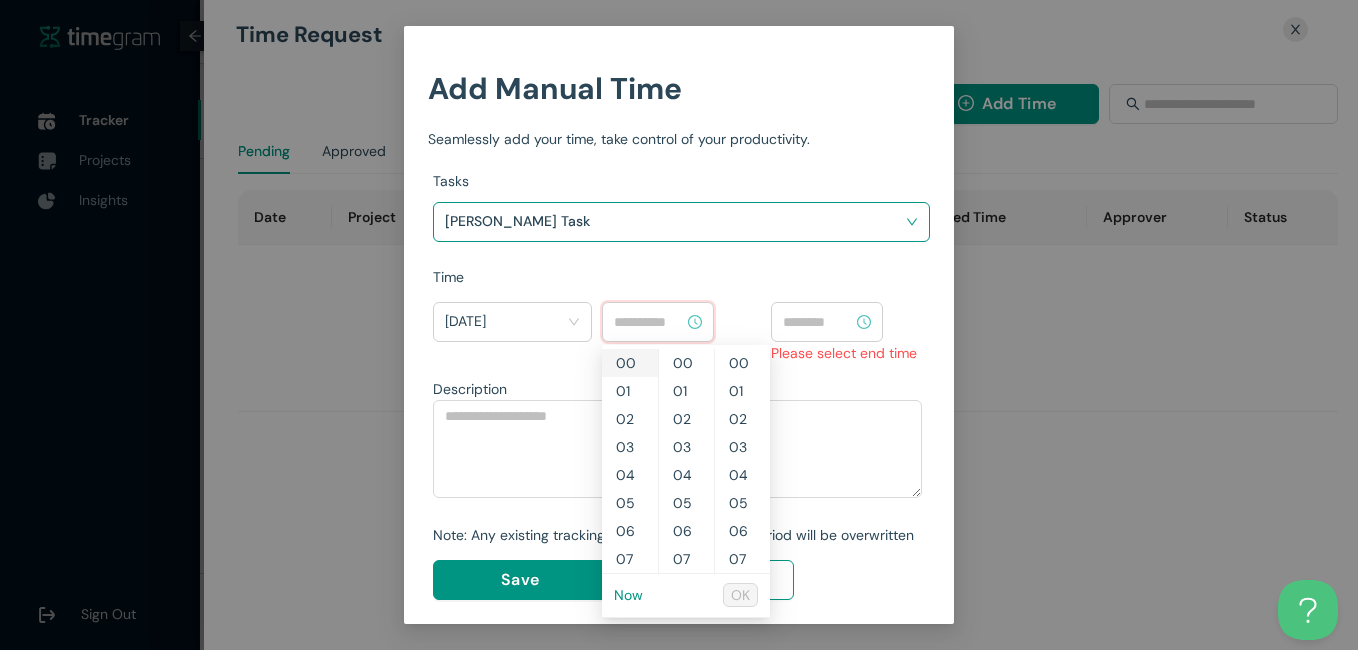 click on "00" at bounding box center (630, 363) 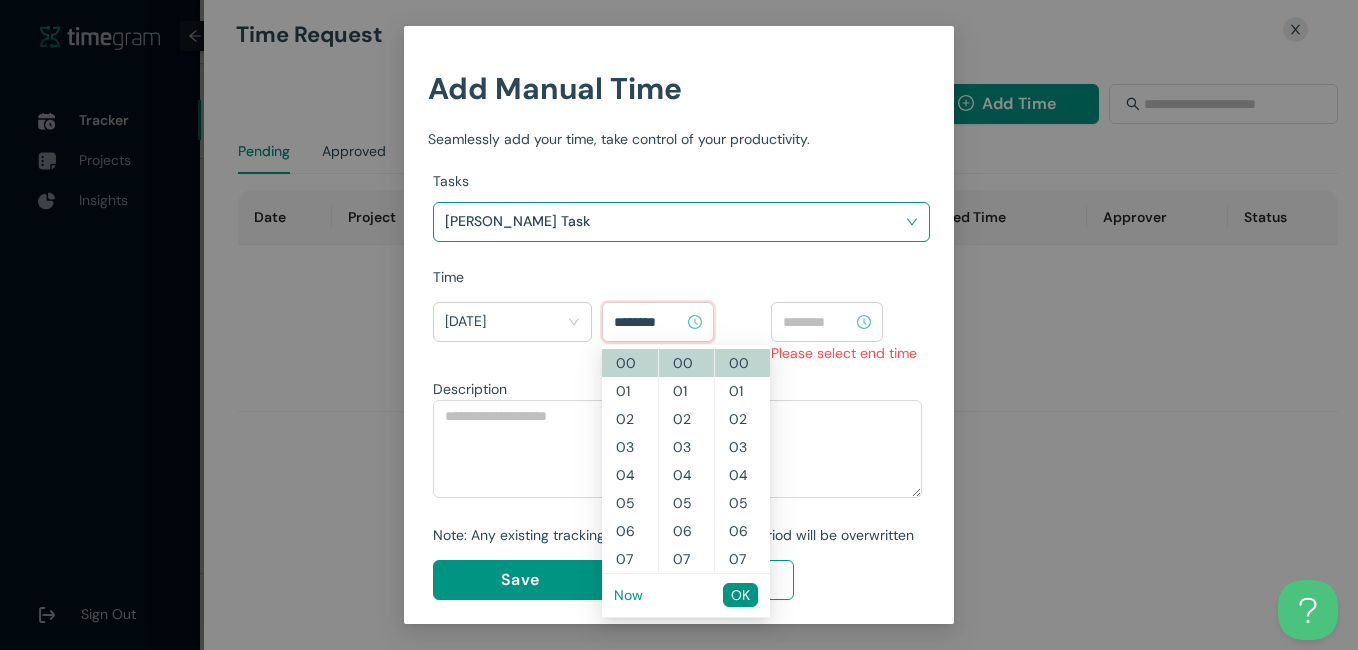 click on "Save Cancel" at bounding box center [675, 580] 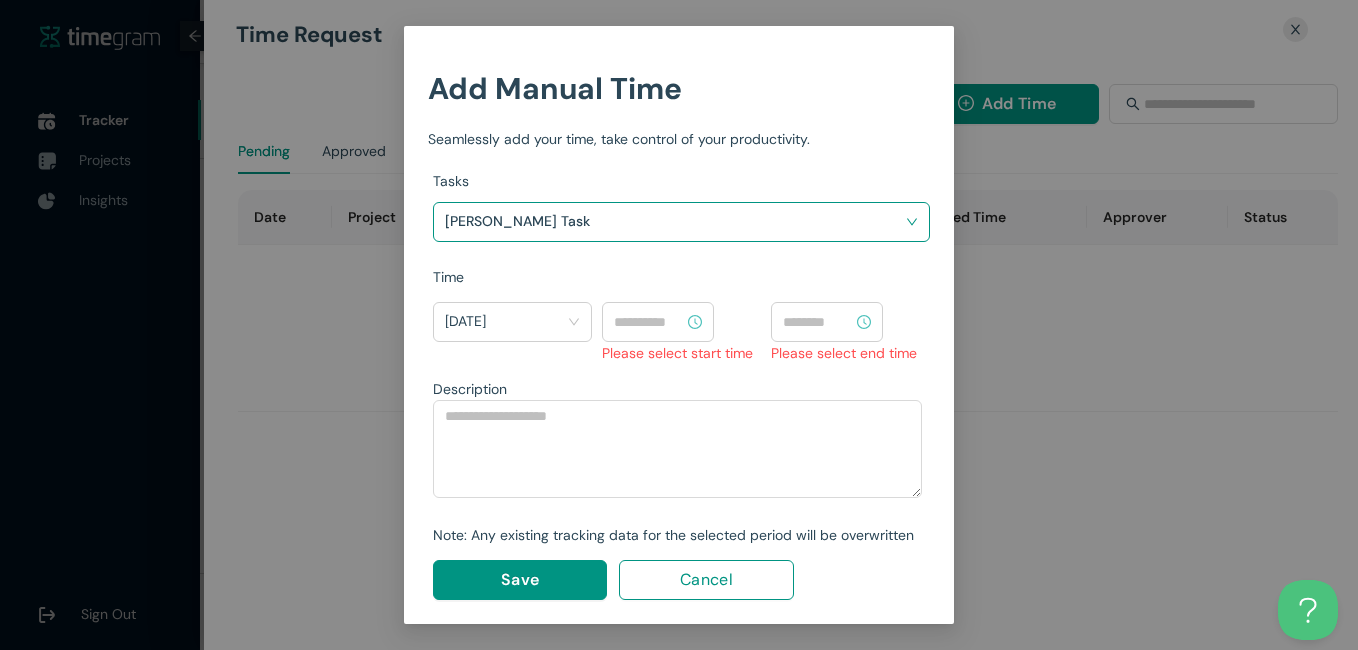 click on "Cancel" at bounding box center (706, 579) 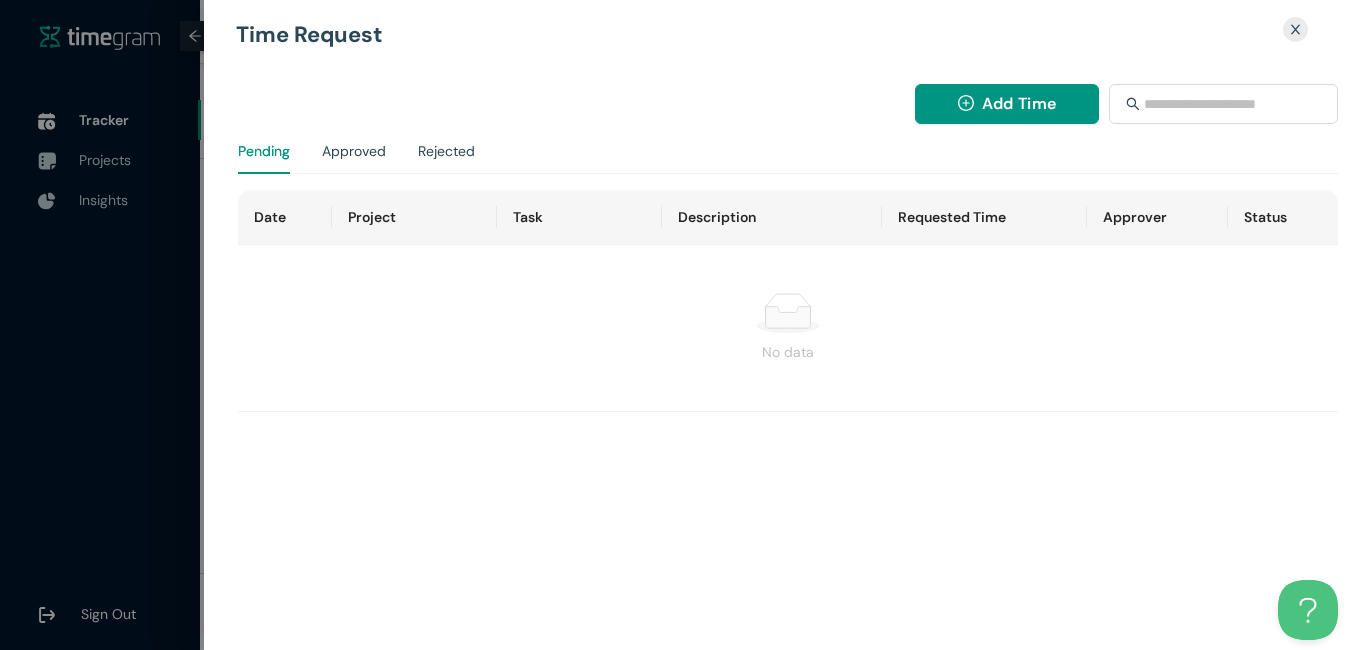 click on "Pending Approved Rejected" at bounding box center (356, 151) 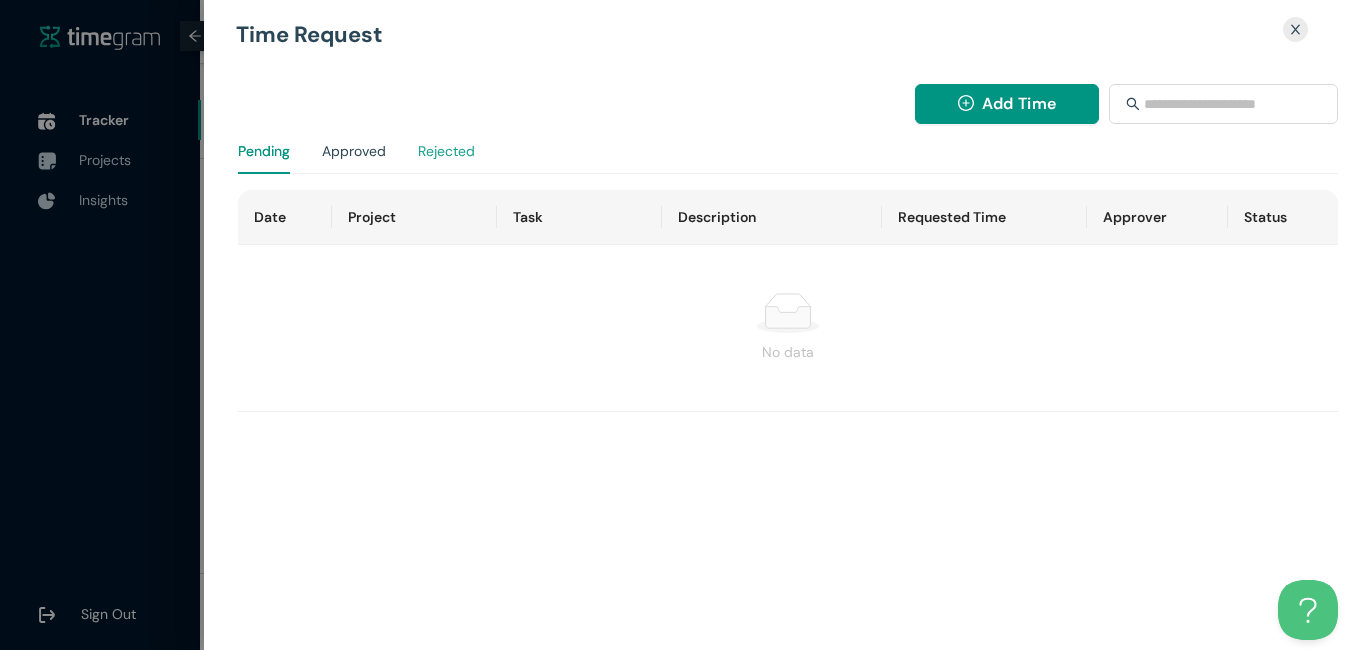 click on "Rejected" at bounding box center [446, 151] 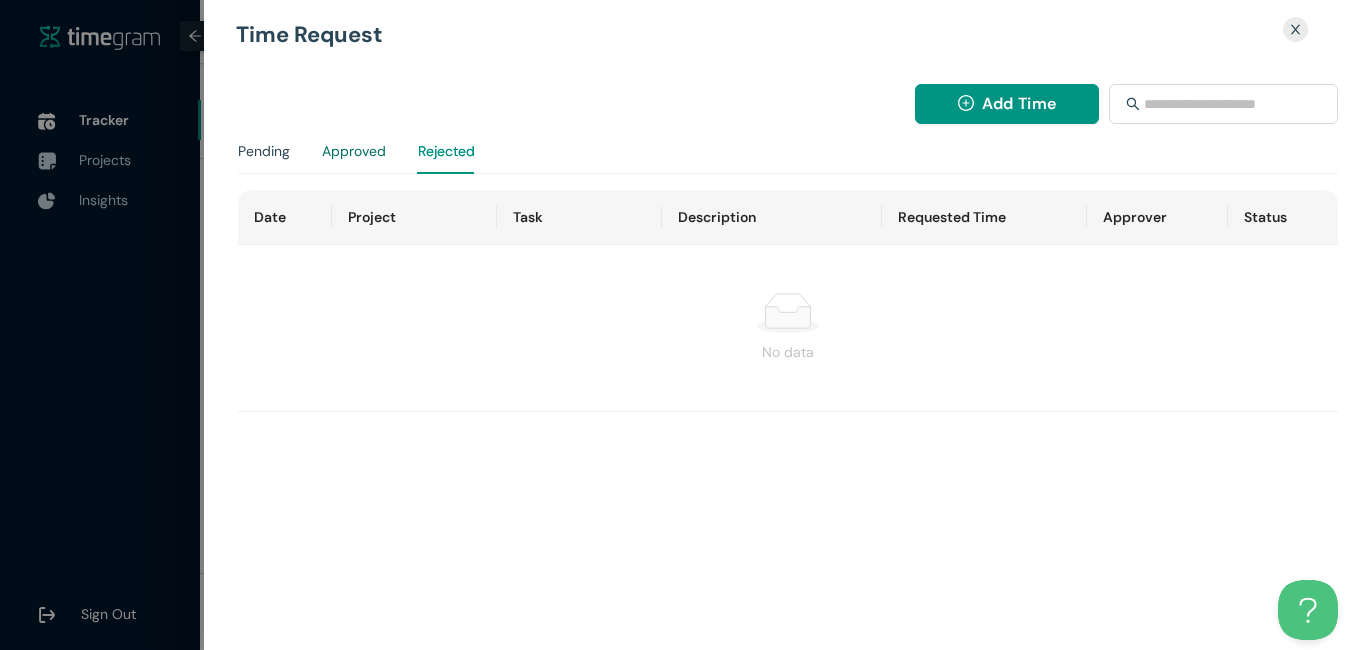 click on "Approved" at bounding box center [354, 151] 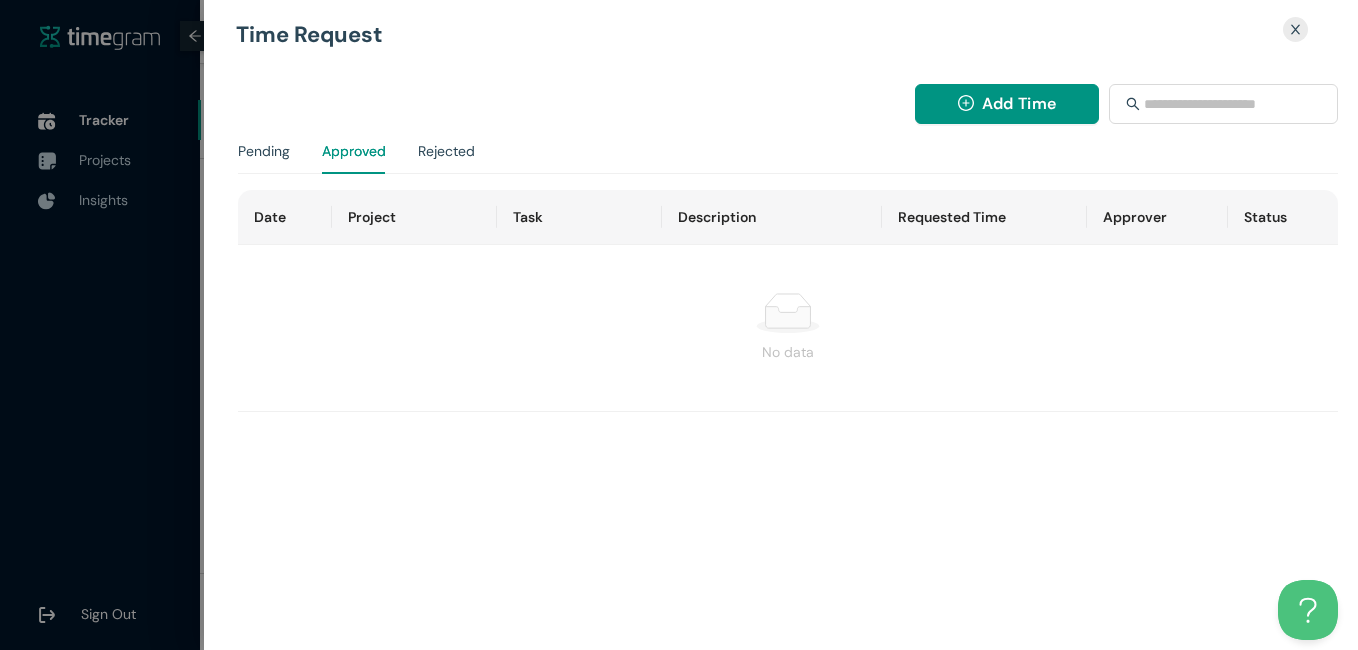 click at bounding box center [679, 325] 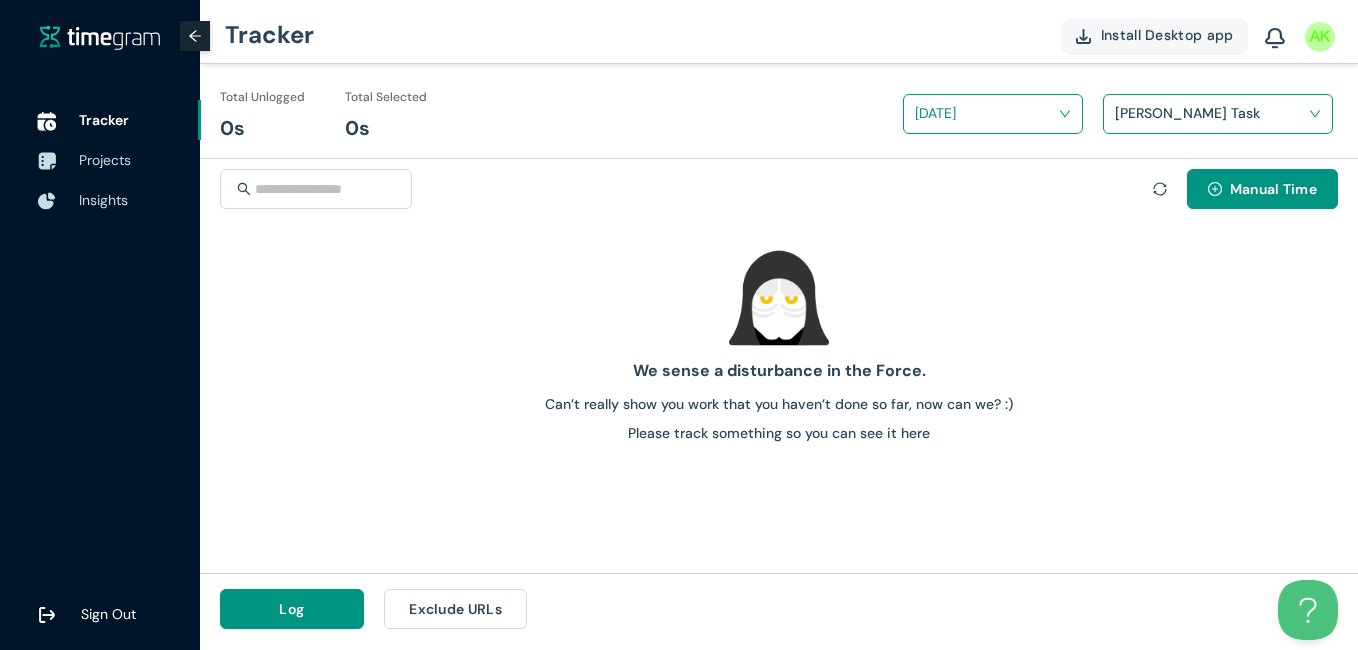 click on "Tracker" at bounding box center (132, 120) 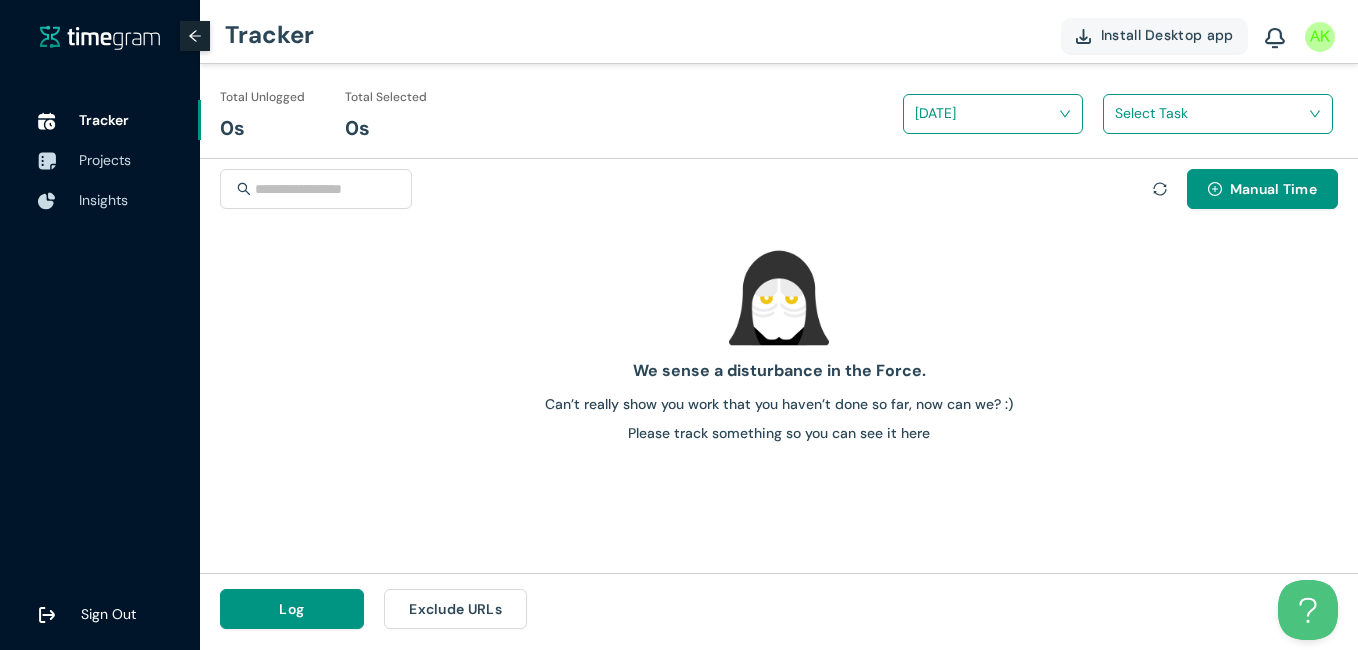 click at bounding box center (1211, 113) 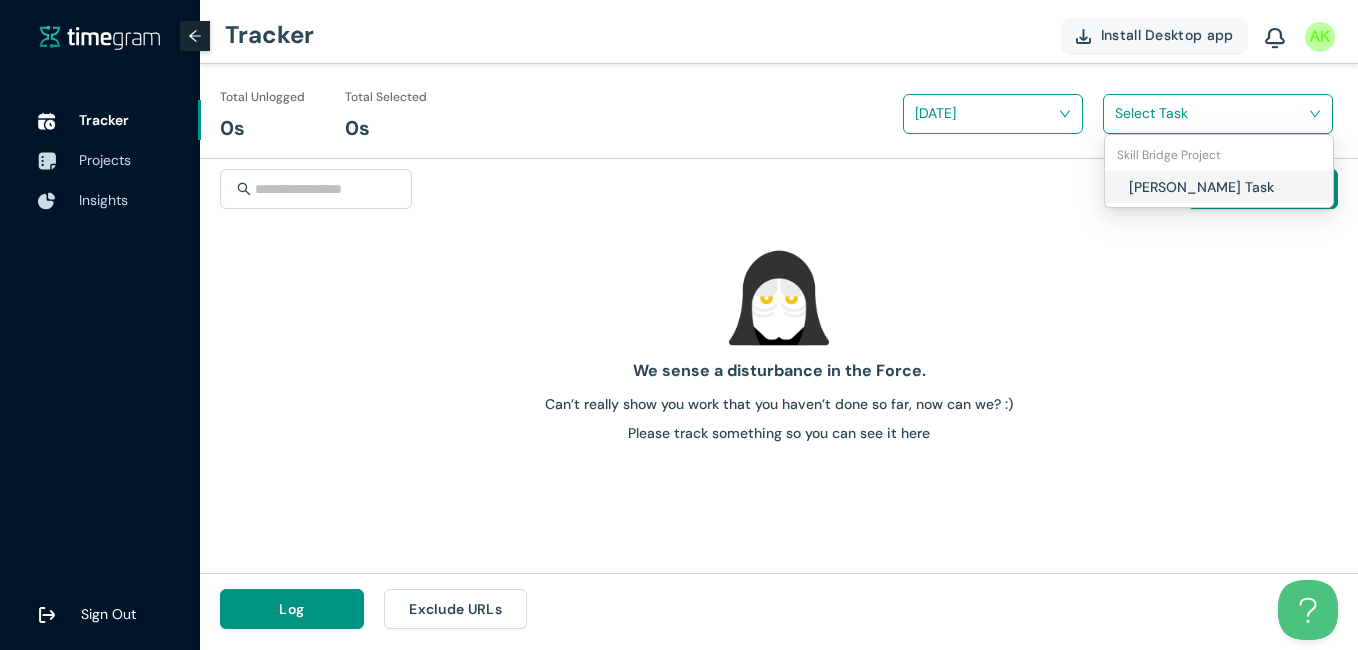 click on "[PERSON_NAME] Task" at bounding box center [1246, 187] 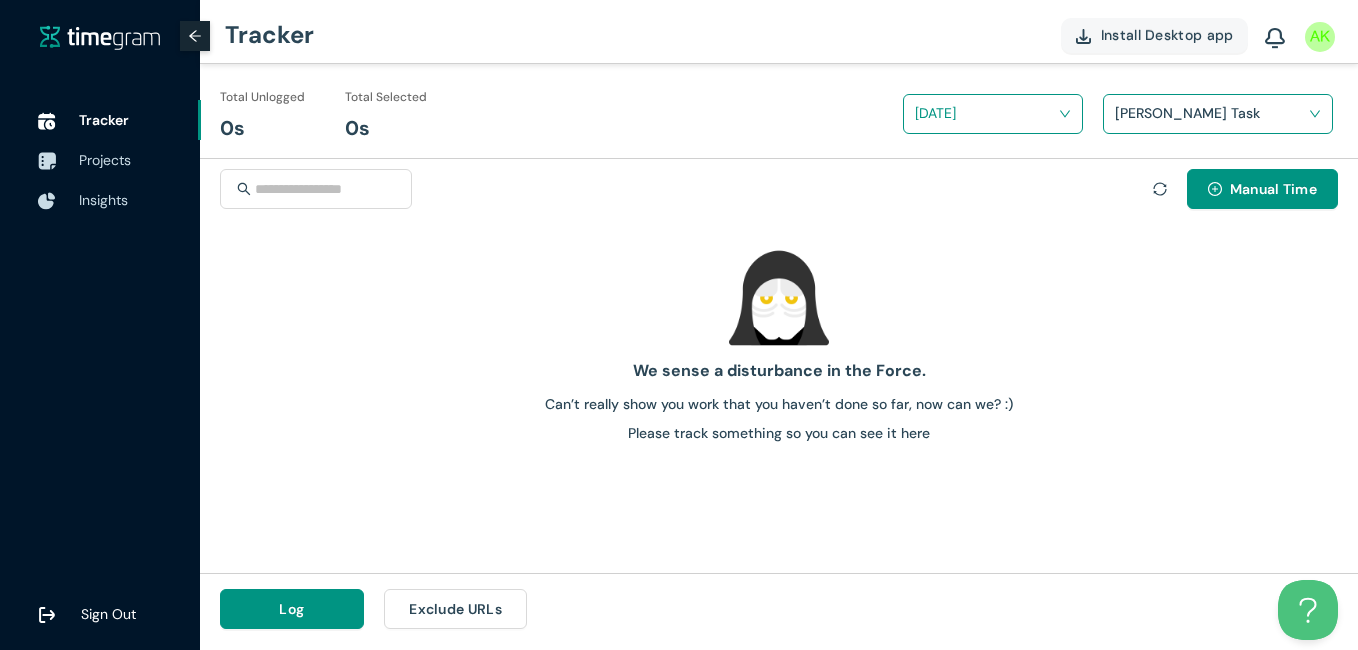 click at bounding box center (986, 113) 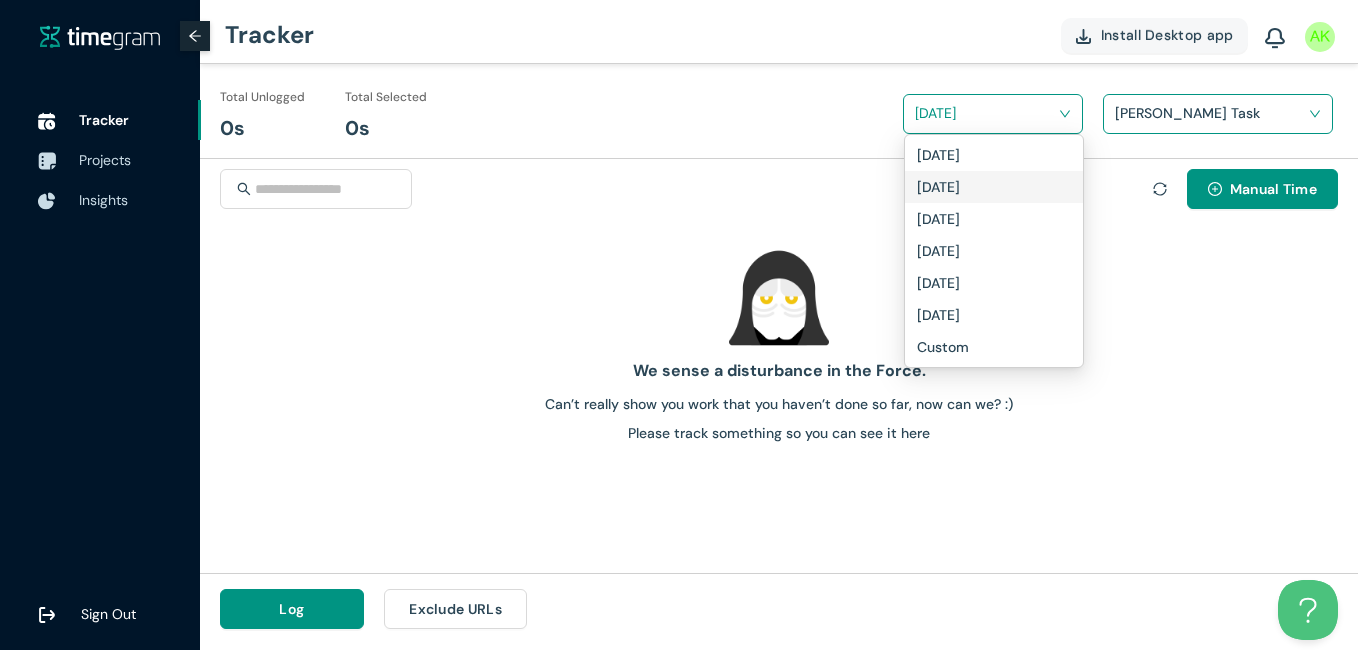 click on "[DATE]" at bounding box center [938, 187] 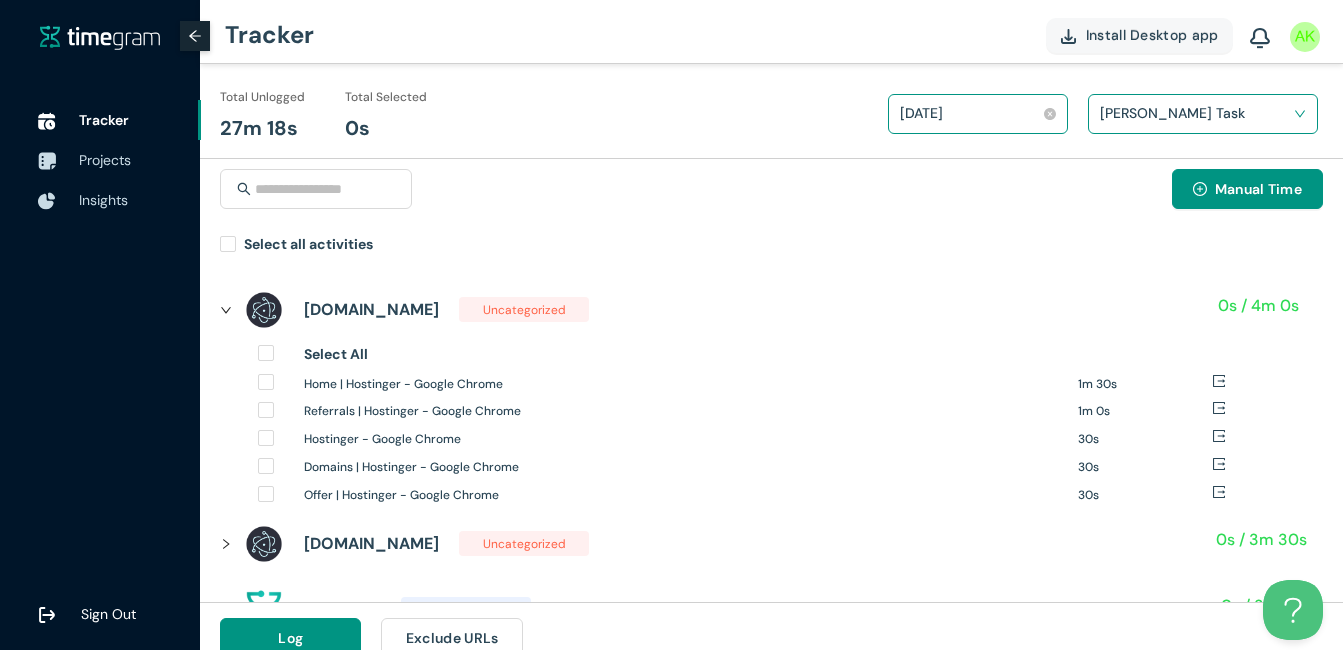 click on "[DATE]" at bounding box center [969, 113] 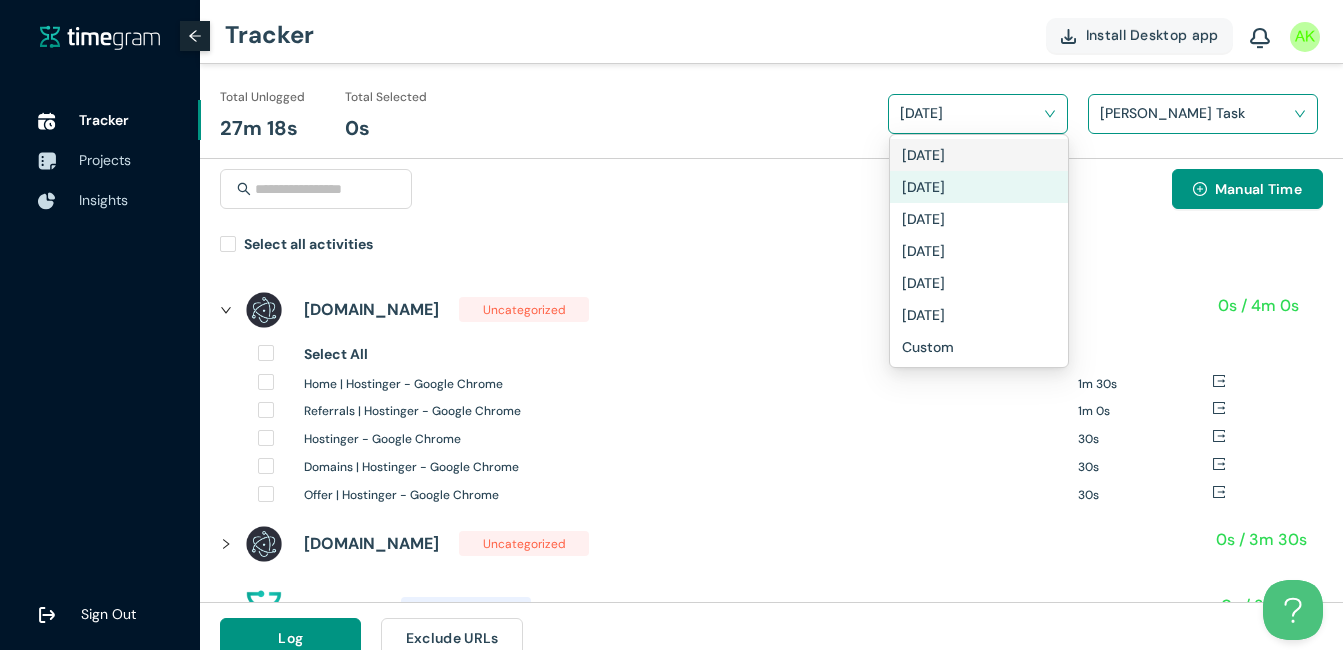 click on "[DATE]" at bounding box center [979, 155] 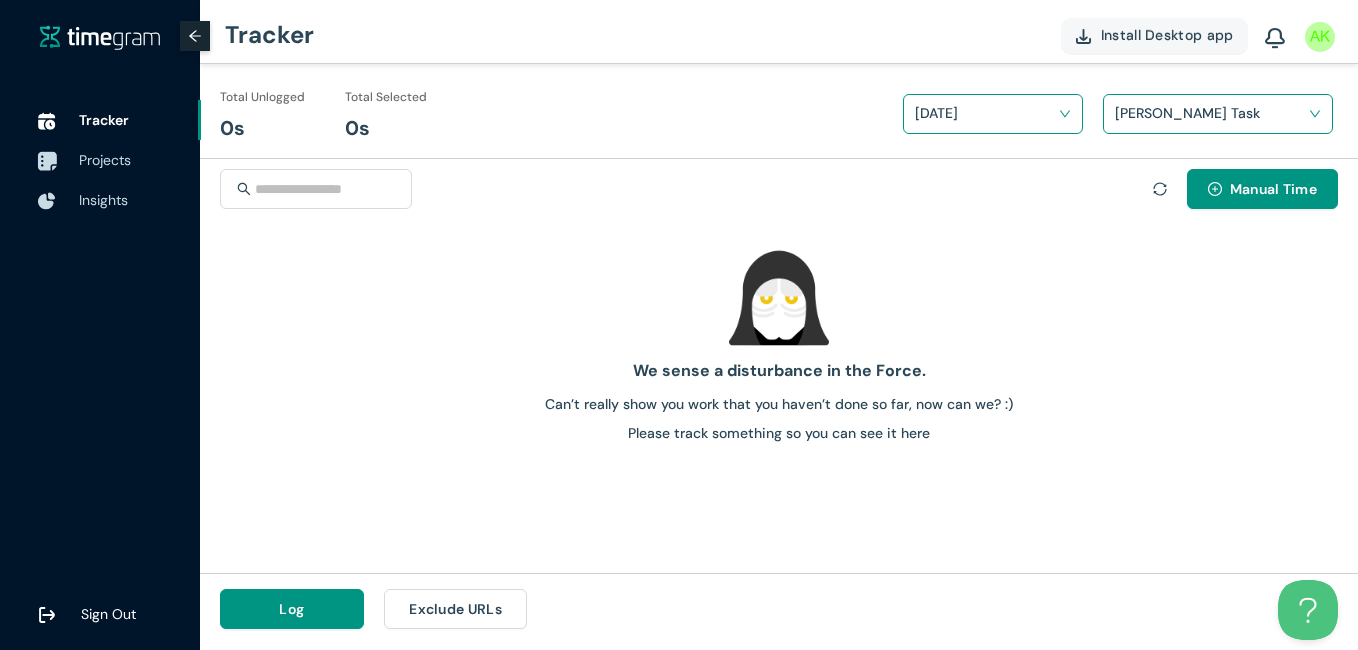 click on "Projects" at bounding box center (105, 160) 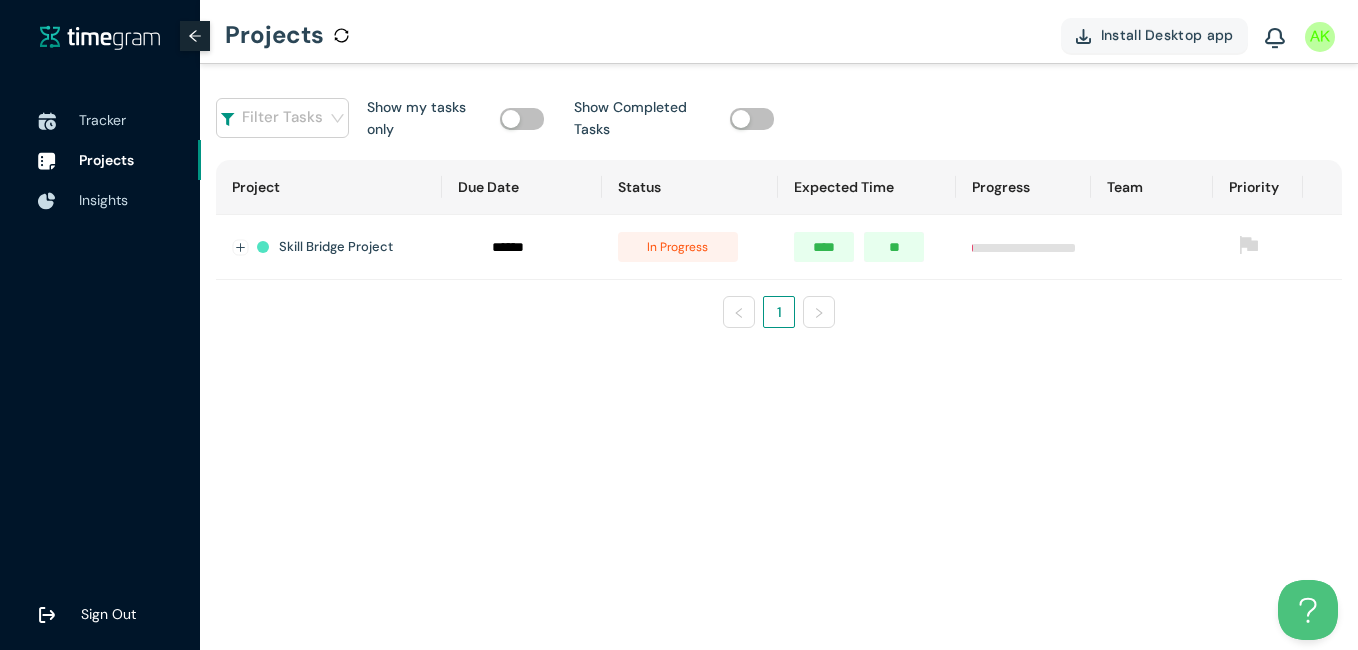 click at bounding box center (522, 119) 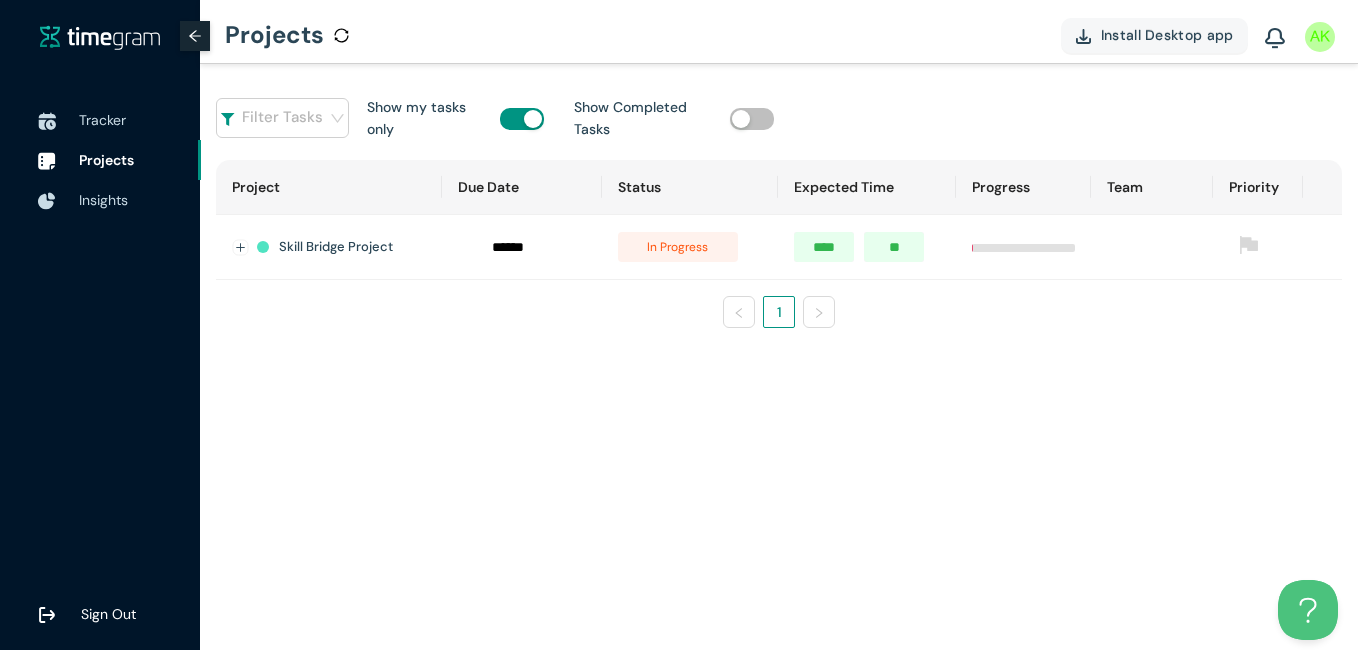 click at bounding box center [752, 119] 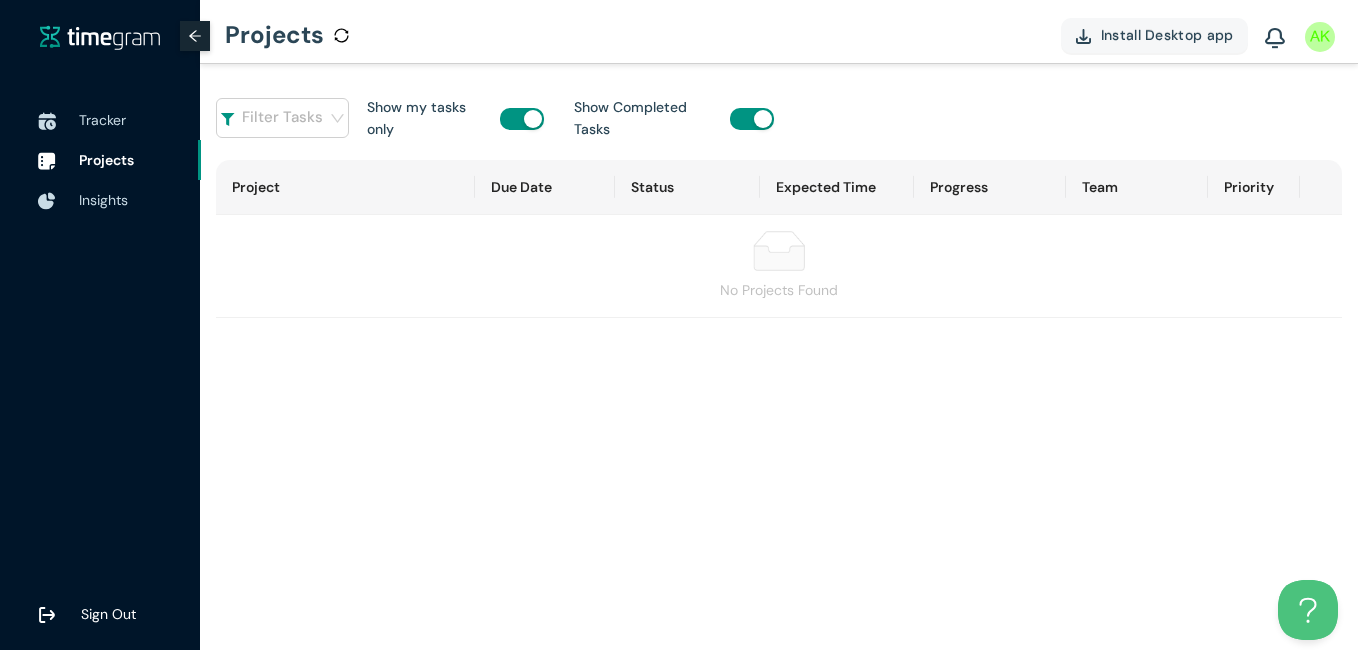 click at bounding box center [763, 119] 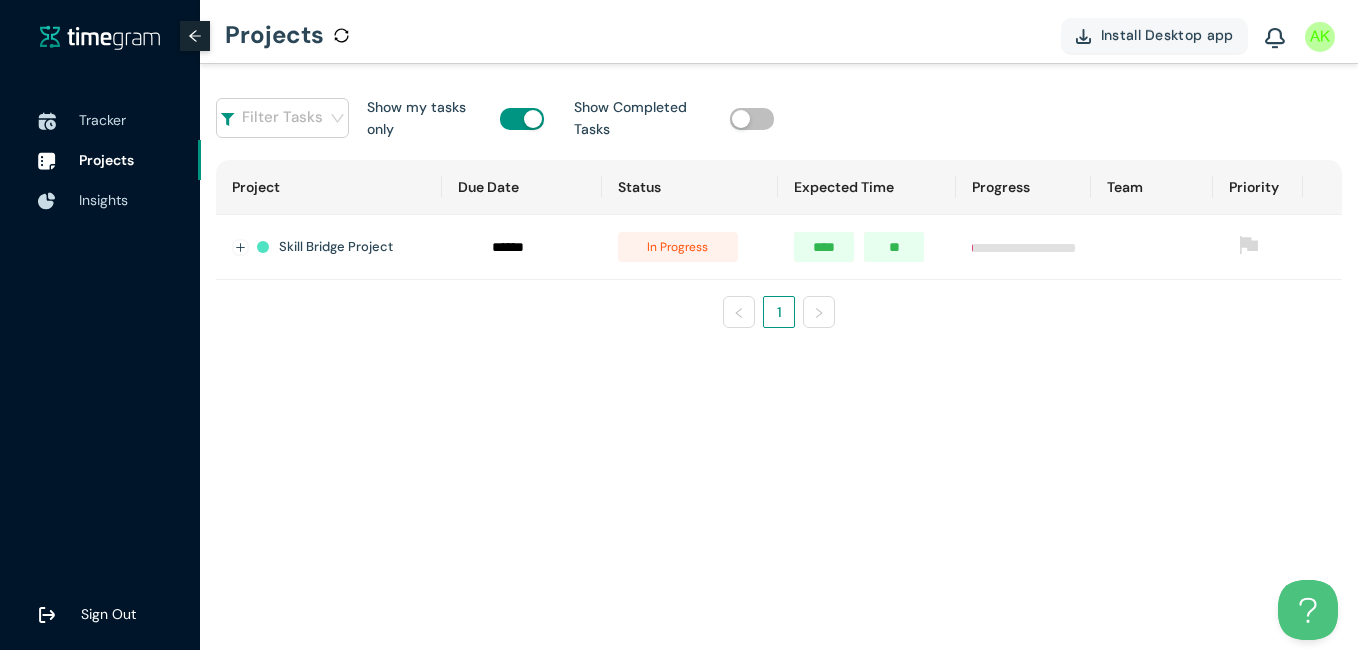 click on "Skill Bridge Project" at bounding box center (336, 247) 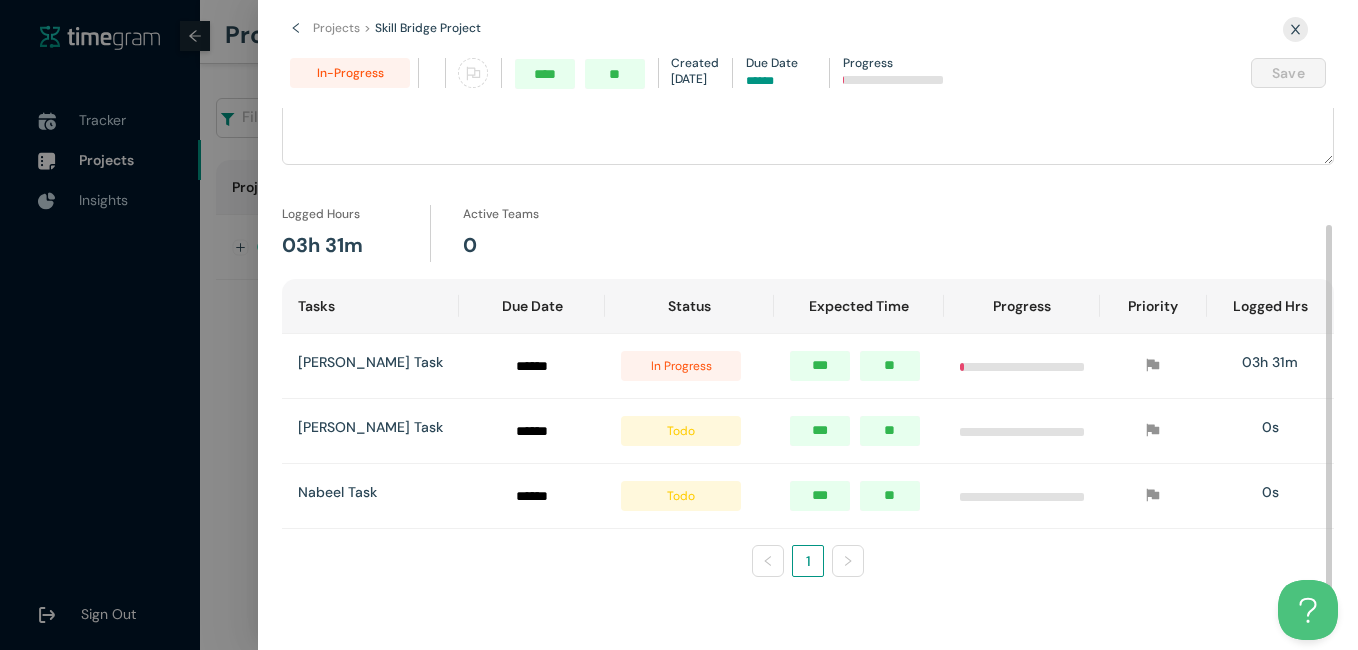 scroll, scrollTop: 158, scrollLeft: 0, axis: vertical 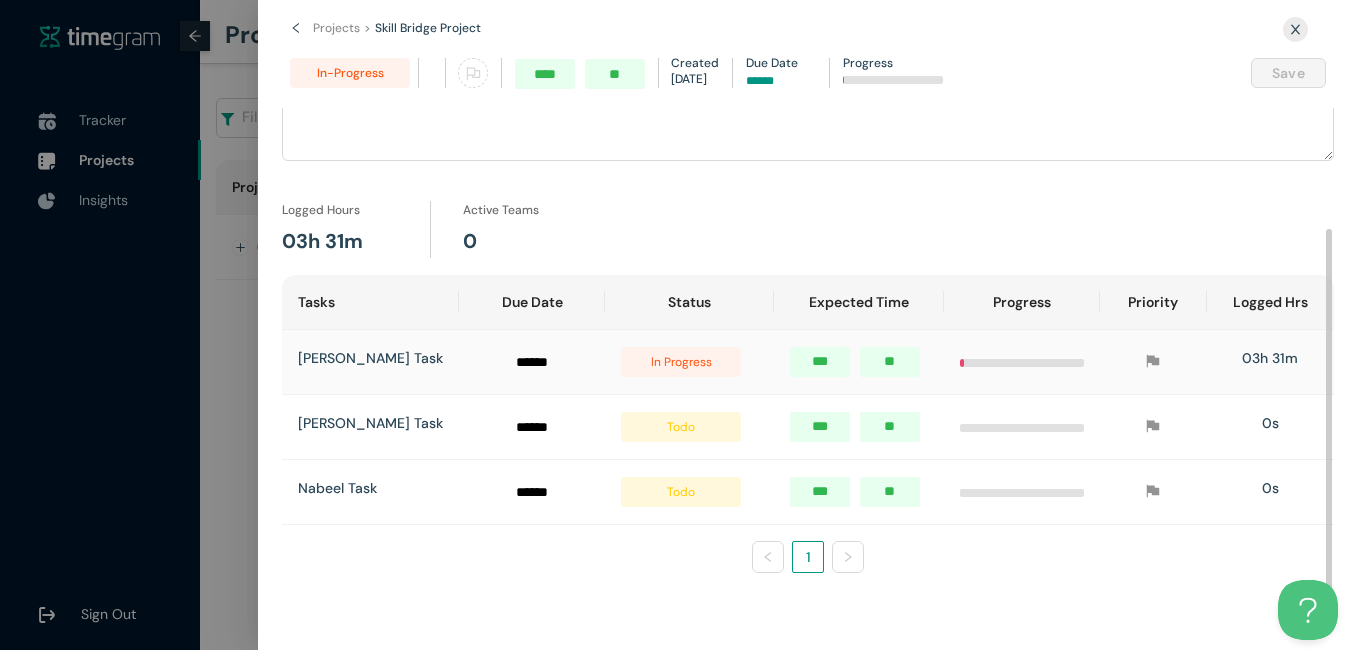 click at bounding box center (859, 362) 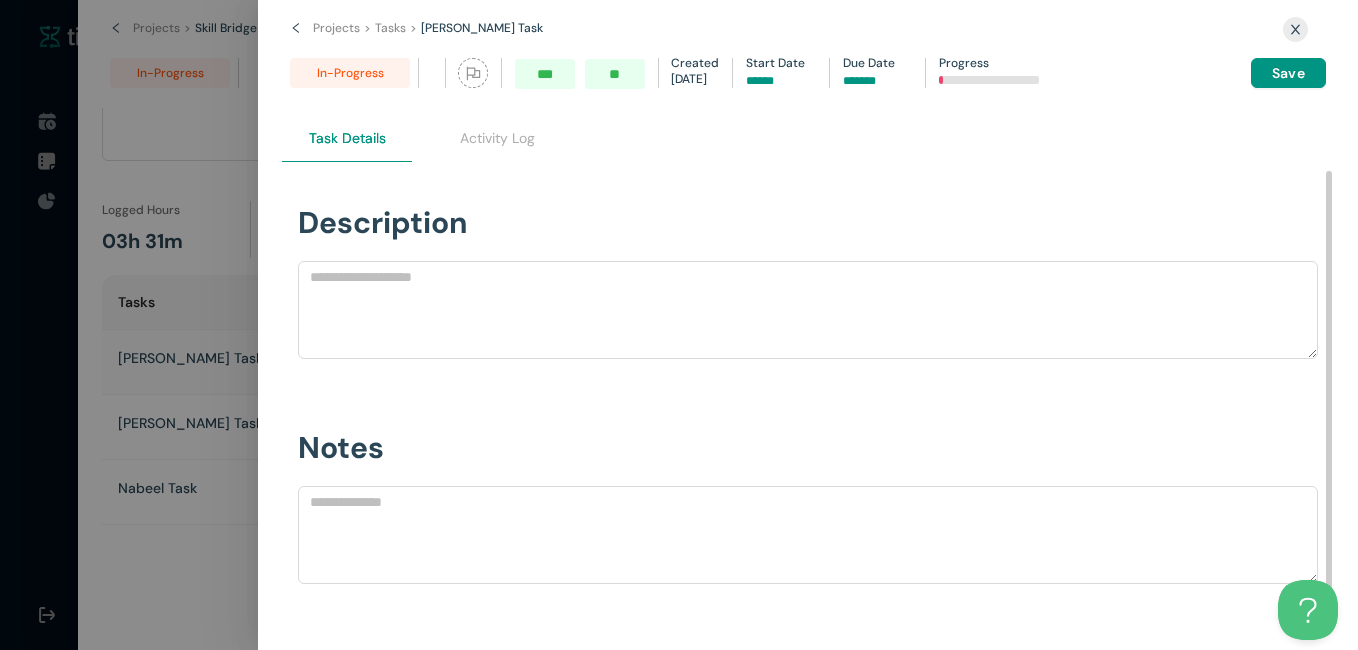 scroll, scrollTop: 0, scrollLeft: 0, axis: both 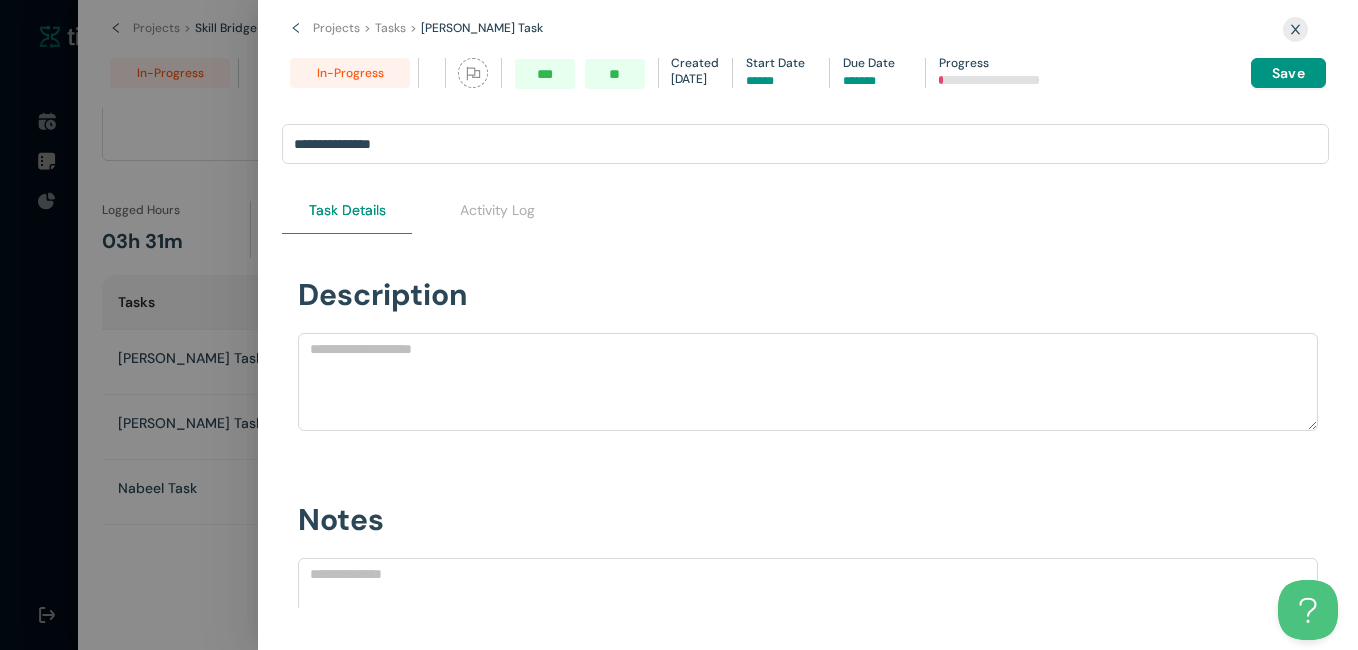 click on "in-progress" at bounding box center [350, 73] 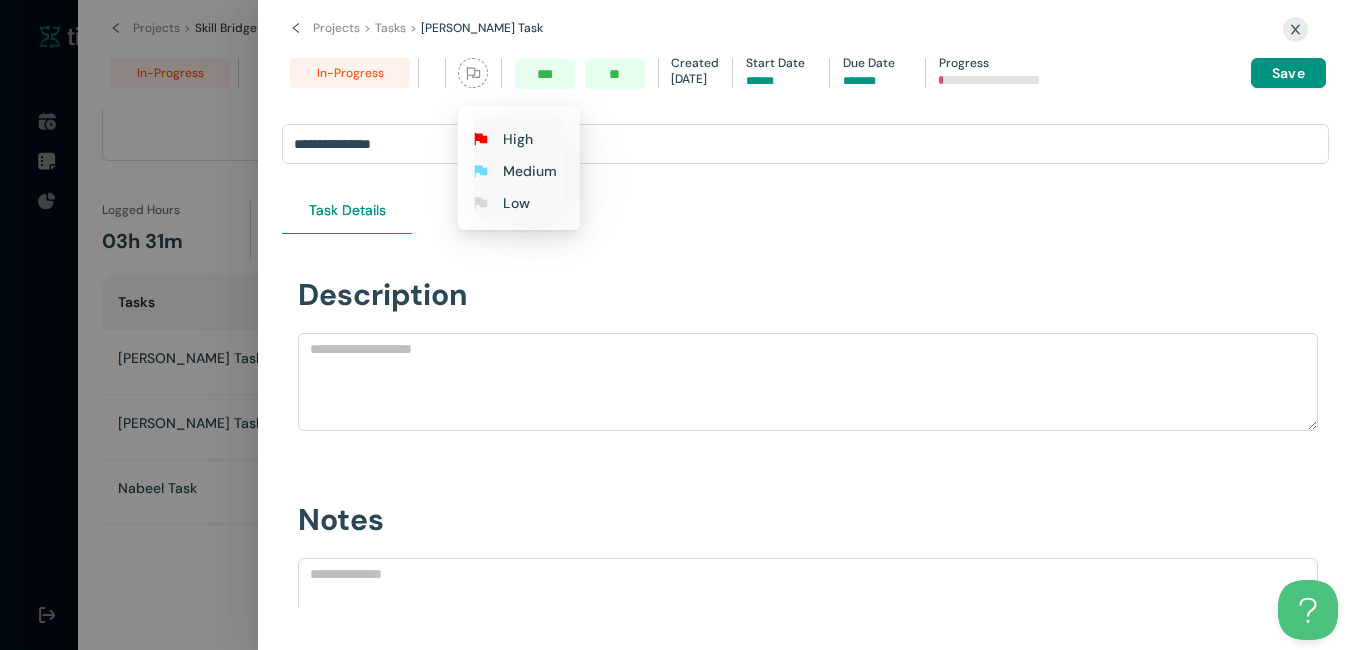 click at bounding box center (473, 73) 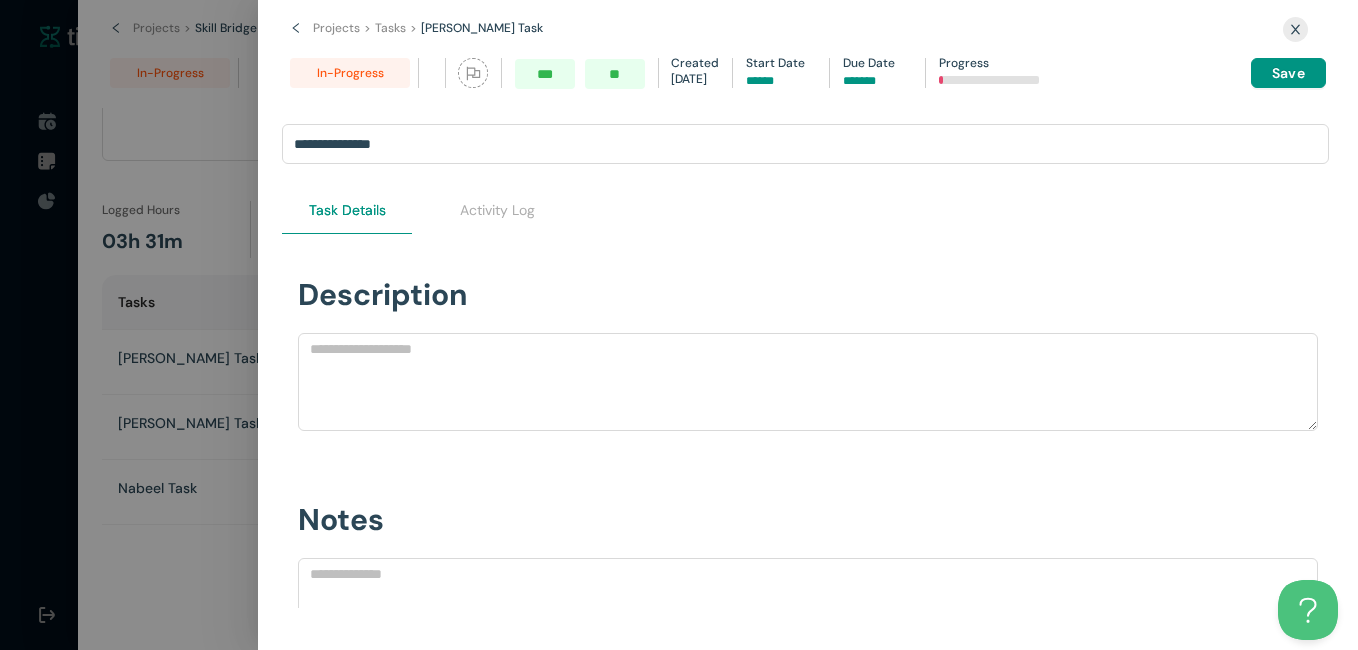 click 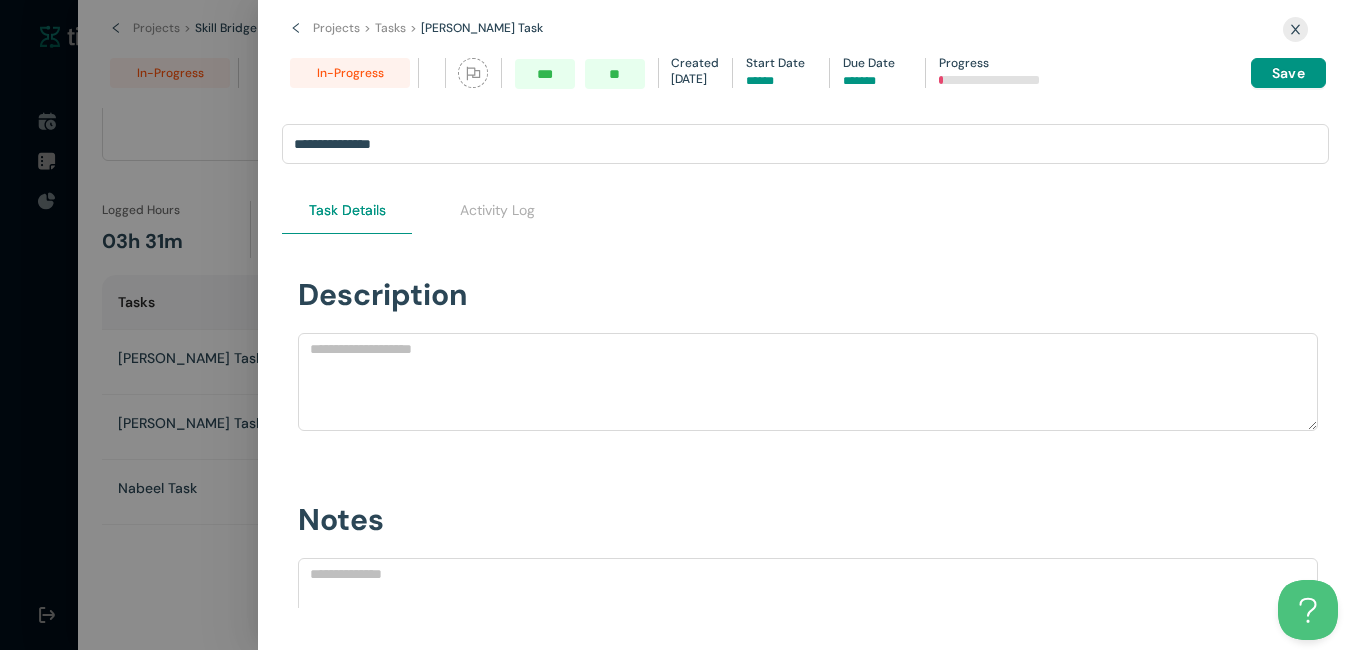 click 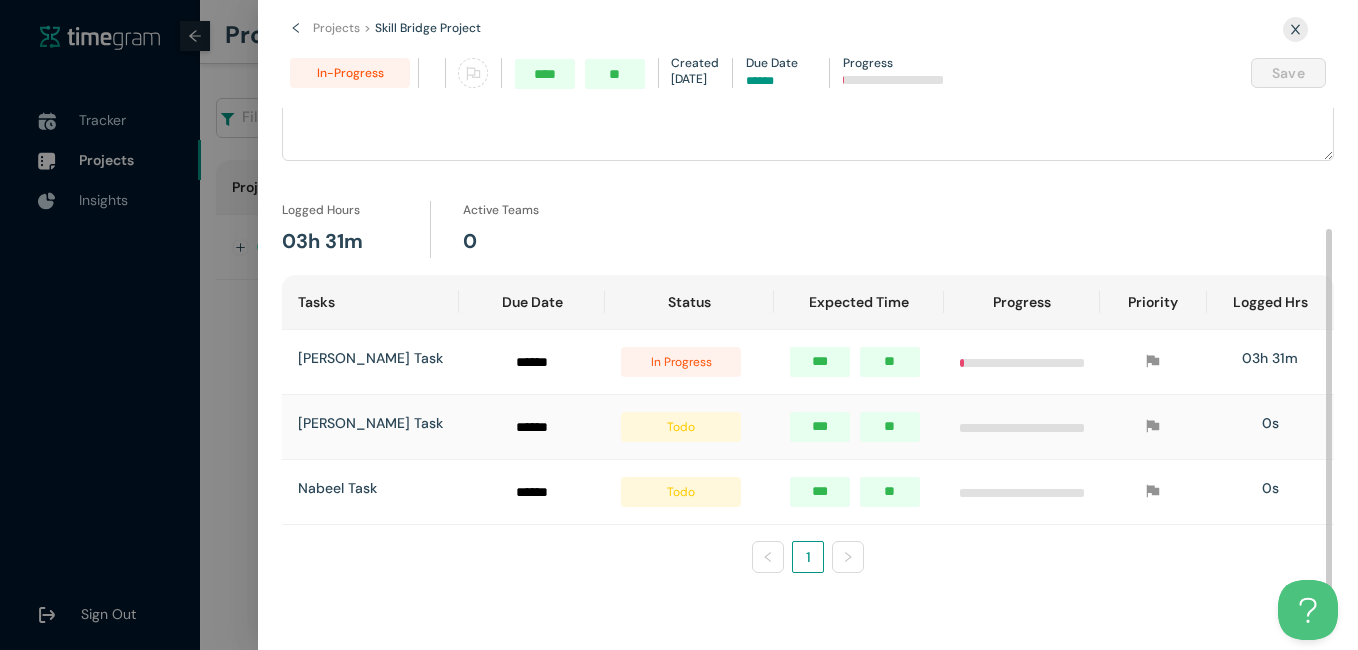 click on "[PERSON_NAME] Task" at bounding box center [370, 423] 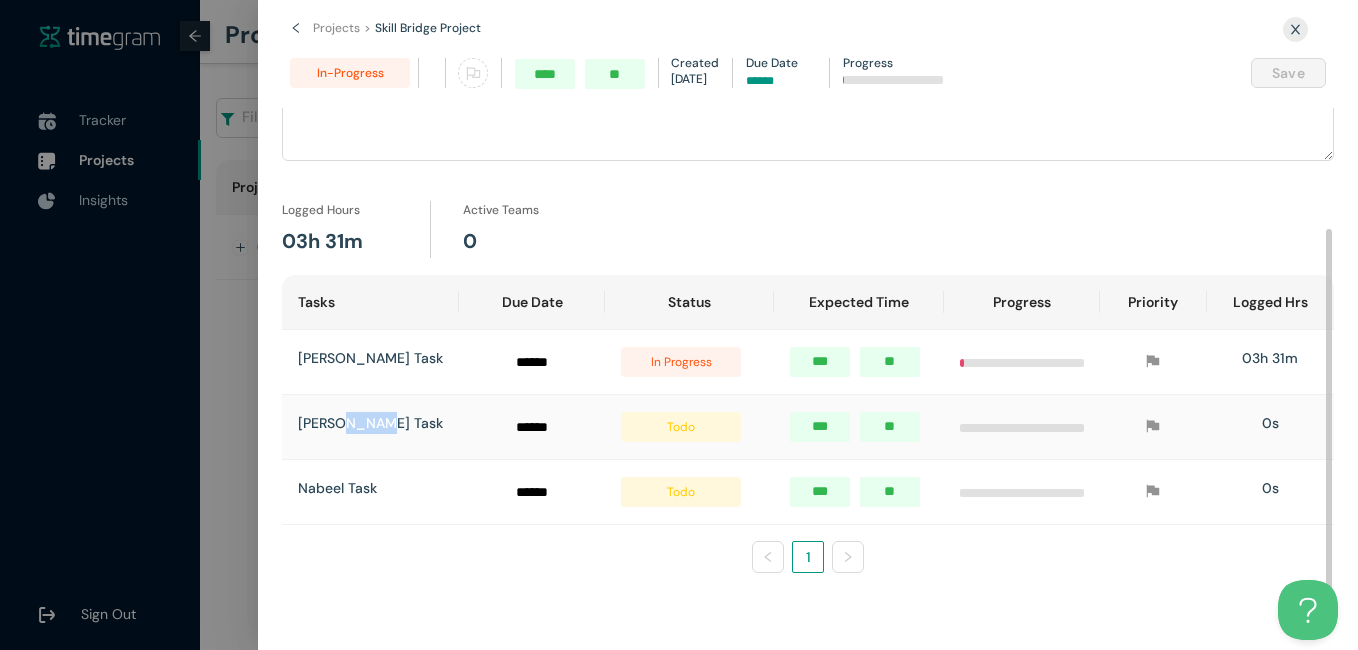 click on "[PERSON_NAME] Task" at bounding box center [370, 423] 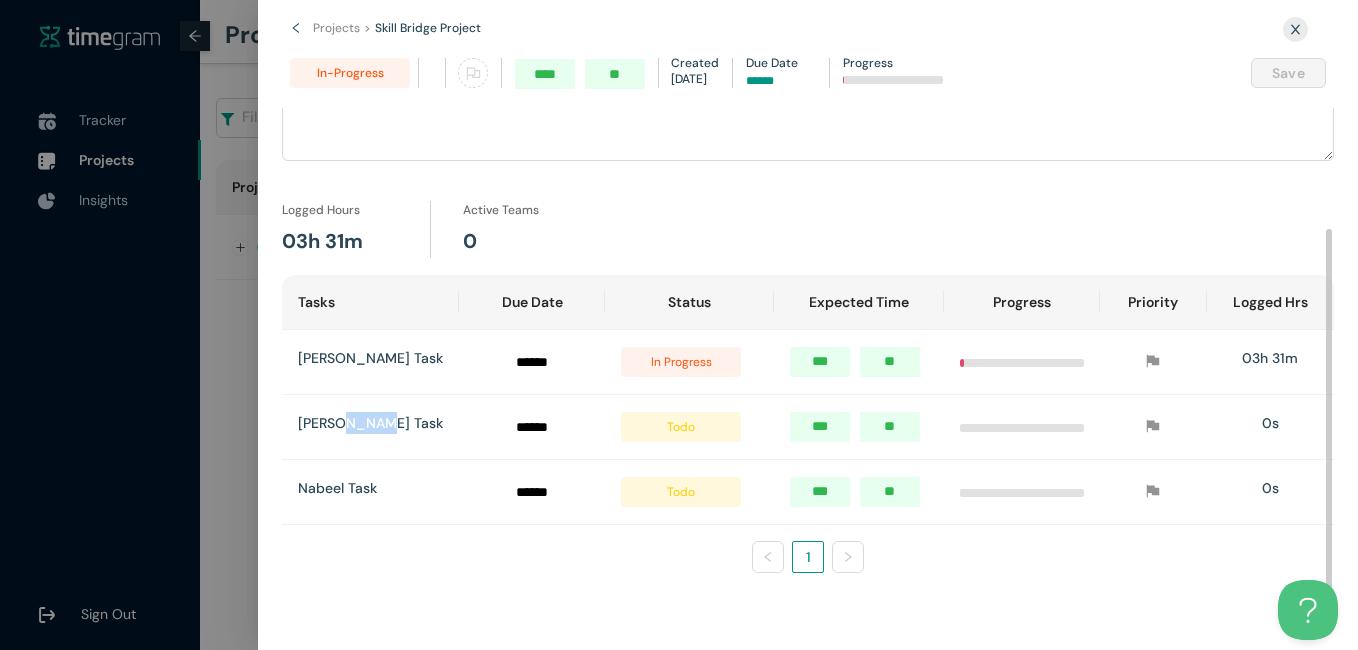 drag, startPoint x: 357, startPoint y: 437, endPoint x: 561, endPoint y: 244, distance: 280.82913 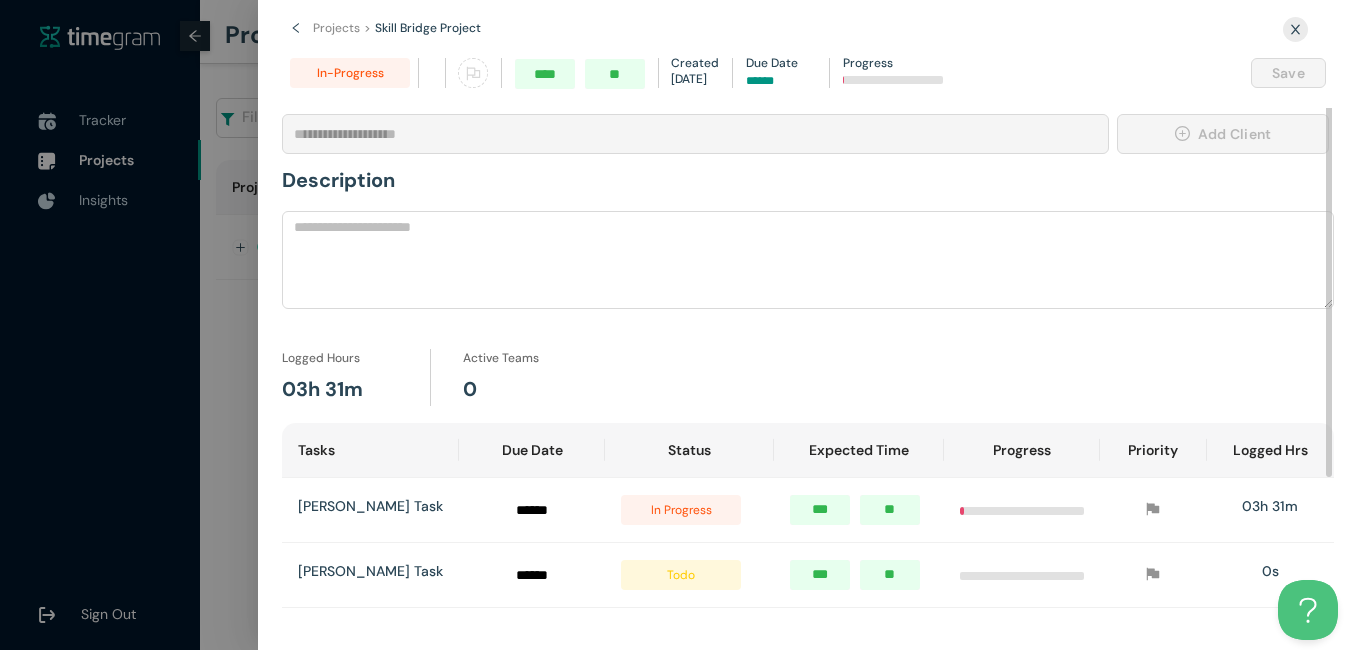 scroll, scrollTop: 0, scrollLeft: 0, axis: both 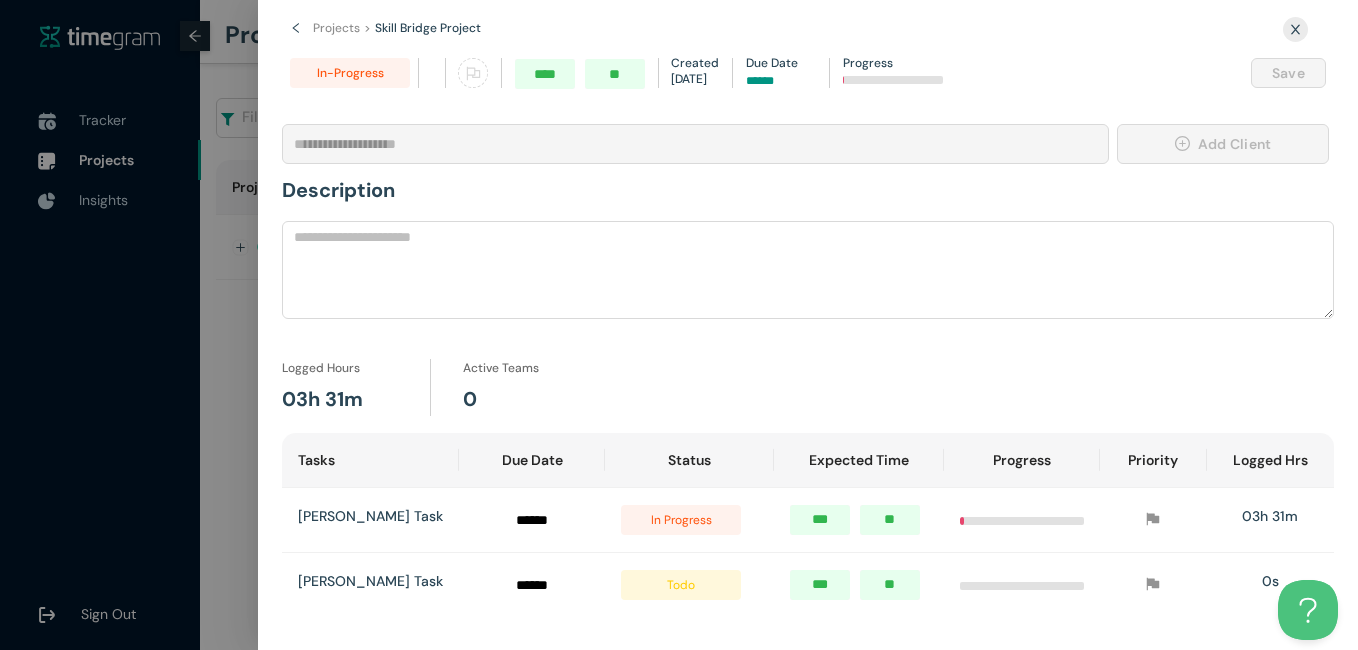 click on "in-progress" at bounding box center (350, 73) 